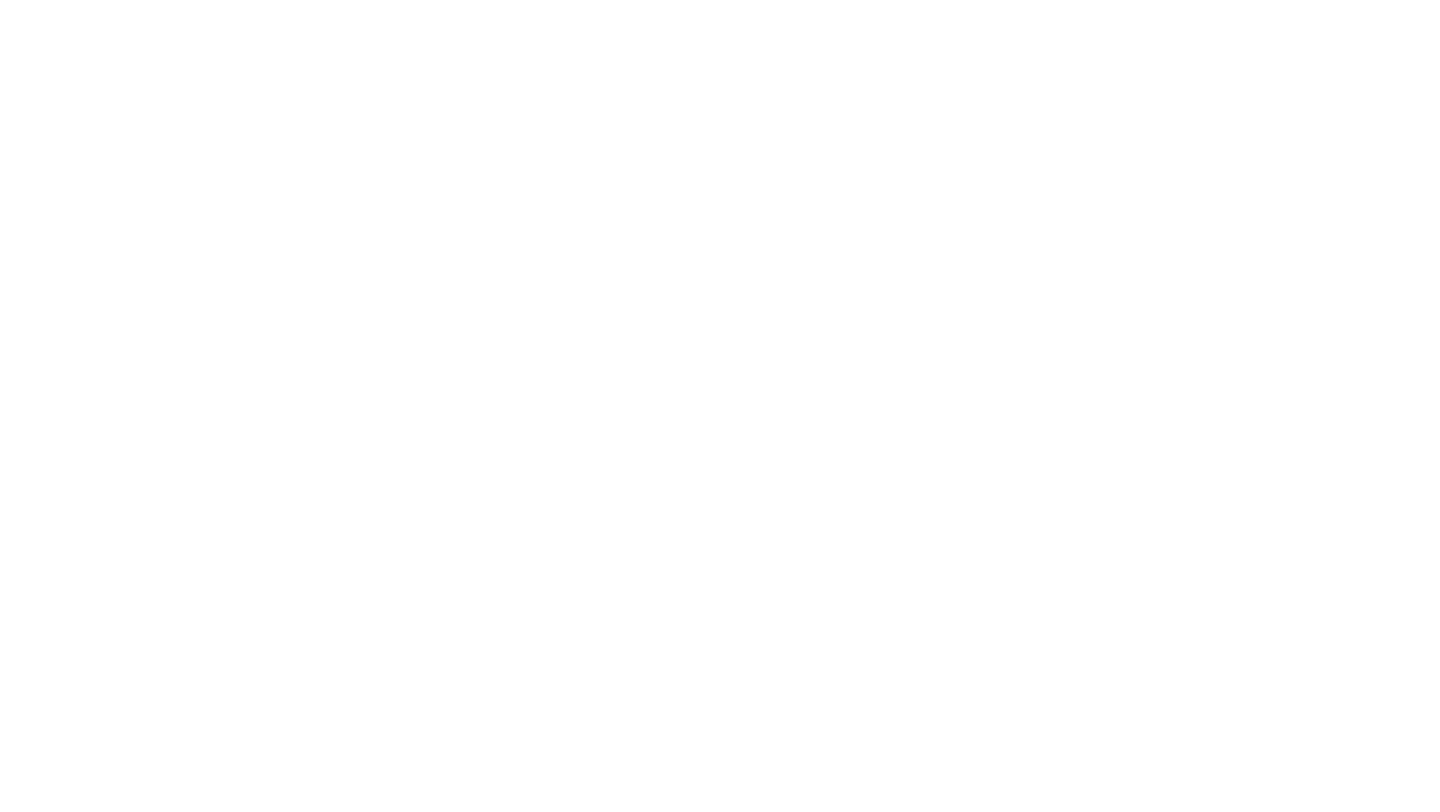 scroll, scrollTop: 0, scrollLeft: 0, axis: both 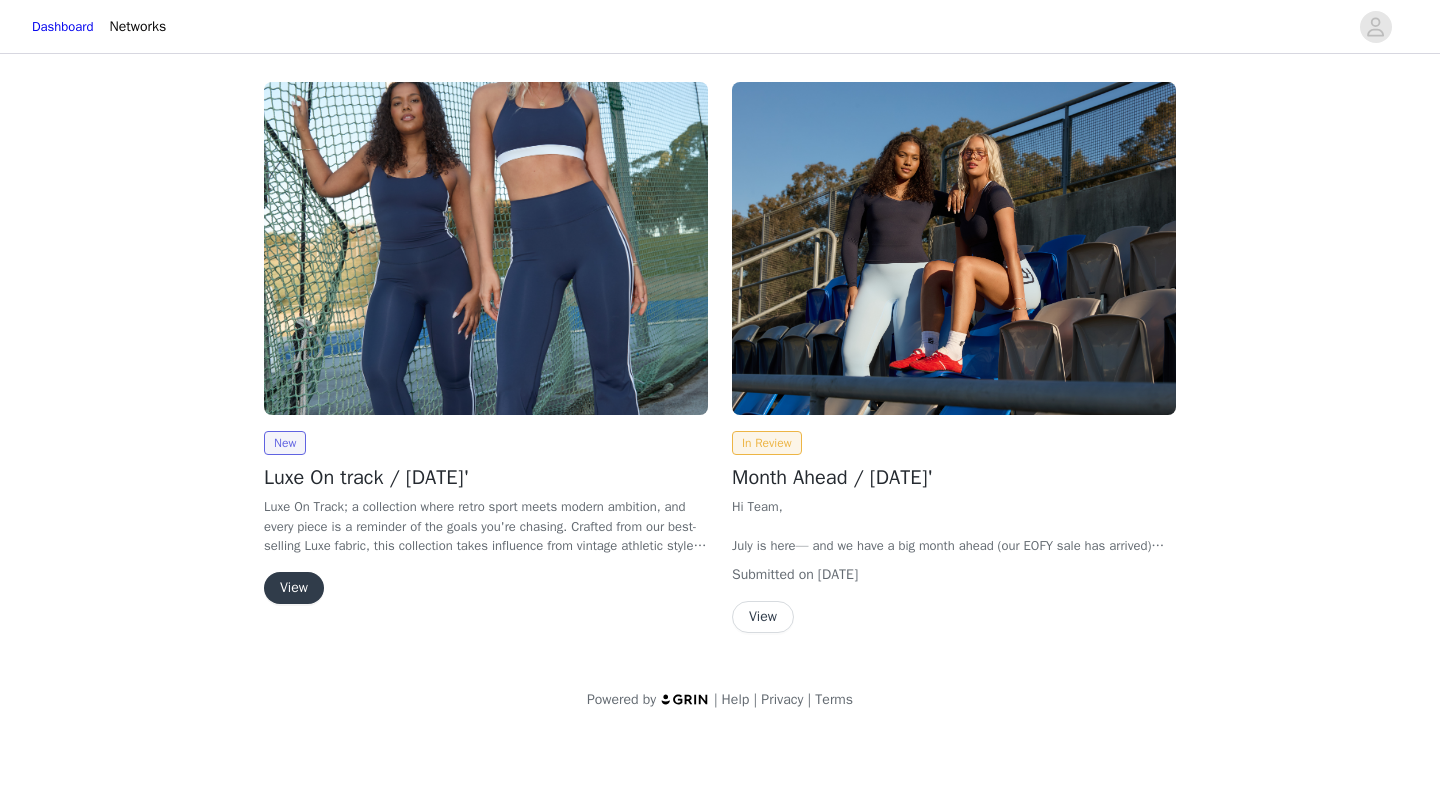 click on "New    Luxe On track / [DATE]'   Luxe On Track ; a collection where retro sport meets modern ambition, and every piece is a reminder of the goals you're chasing. Crafted from our best-selling Luxe fabric, this collection takes influence from vintage athletic styles. With contrast stripes, piping, and elevated trims, the range draws inspiration from vintage trackside style - bold, minimal, and confidently nostalgic
The colour palette keeps things clean and iconic: with our new hero colour Aura - a soft powder blue. Combines perfectly with our contrasting combinations of Black and White, Deep Navy and White. New silhouettes like the Willow Bra and Luxe Willow Top feature contrast straps and underbust bands, while the Piper Legging and Piper Biker Short introduce a gathered waistband for elevated comfort and fit.
Signature Luxe pieces return with two-stripe trims and refined V-neck athleisure tops - made to mix, match, and move with ease.  On track with your goals, your mindset, your progress." at bounding box center [486, 347] 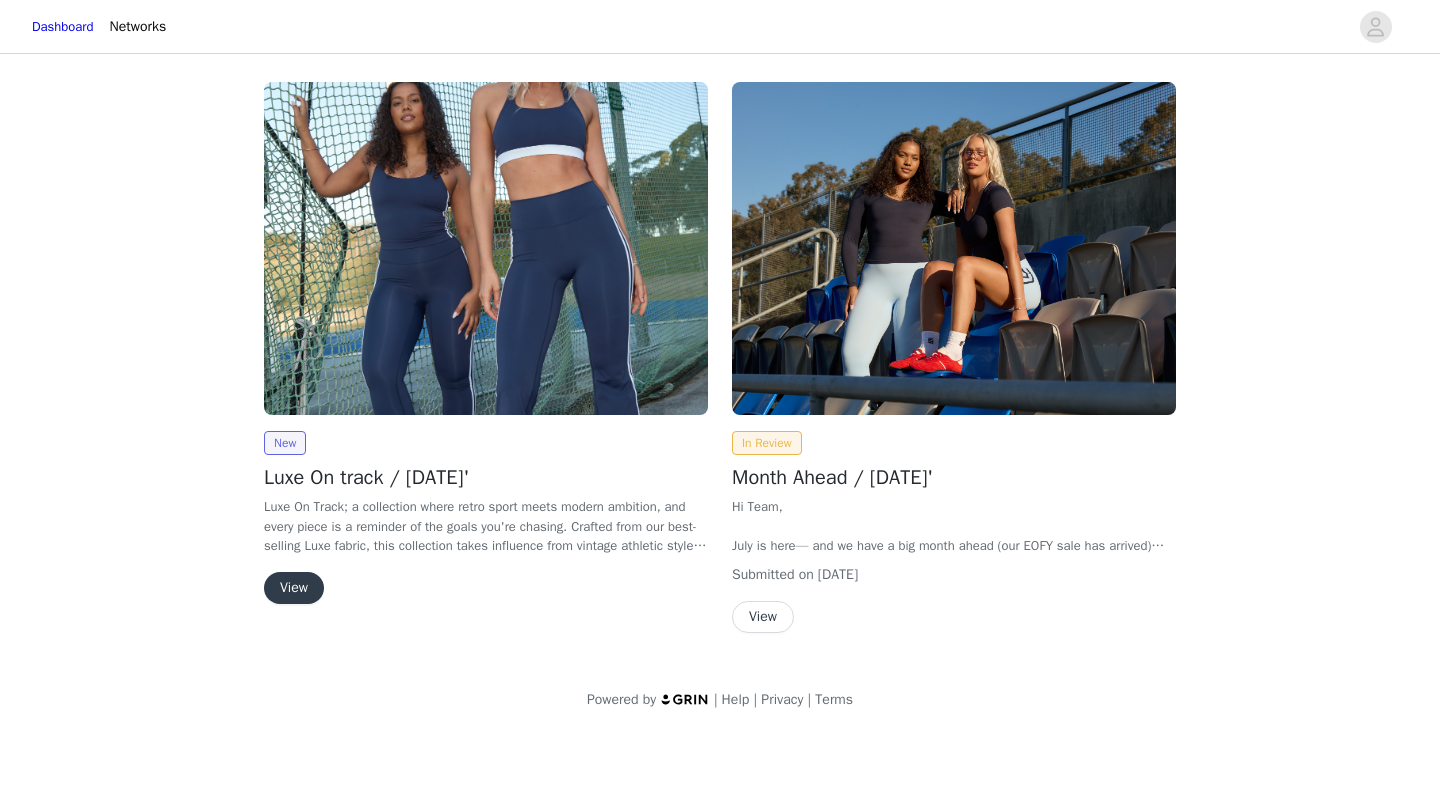 click on "View" at bounding box center [294, 588] 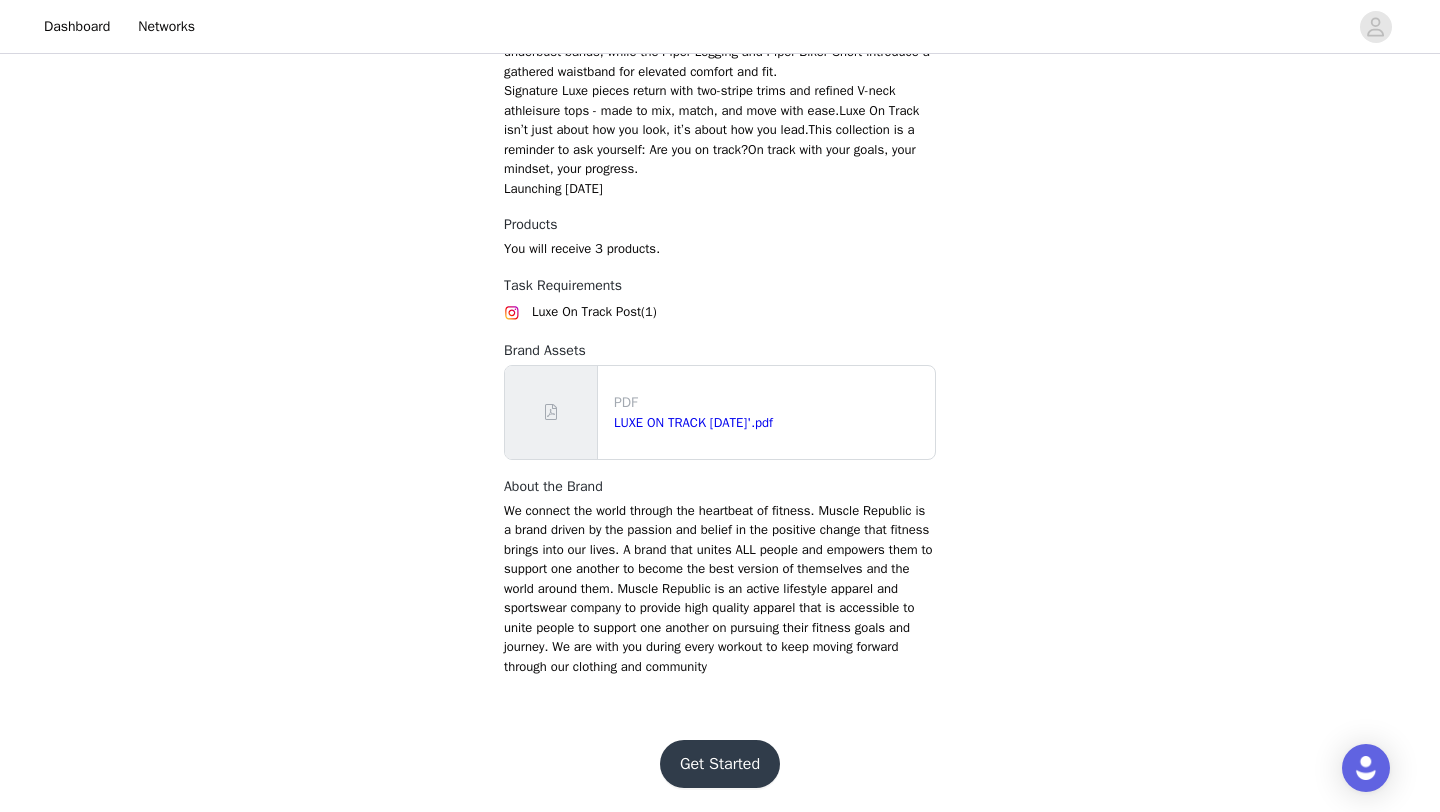 scroll, scrollTop: 1124, scrollLeft: 0, axis: vertical 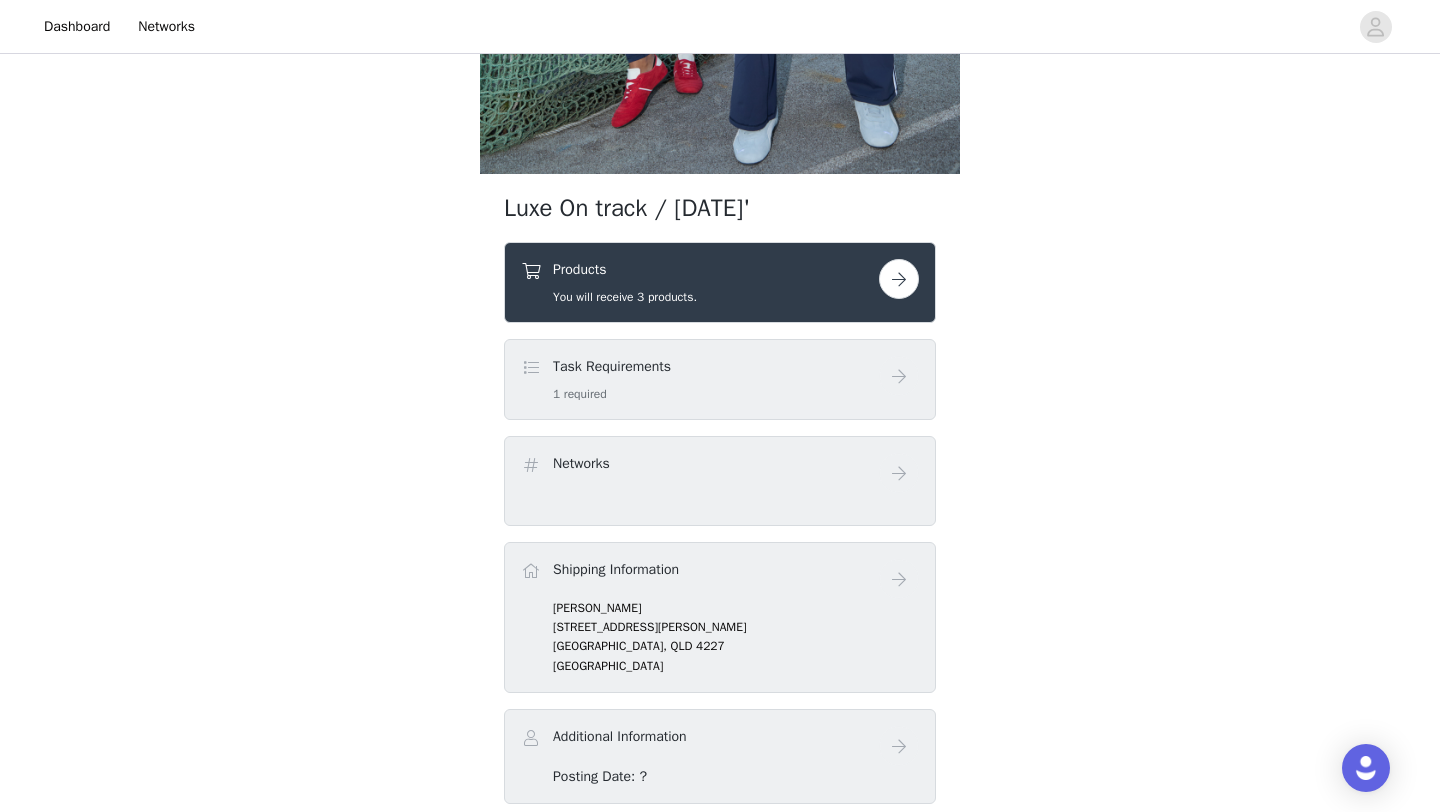 click at bounding box center [899, 279] 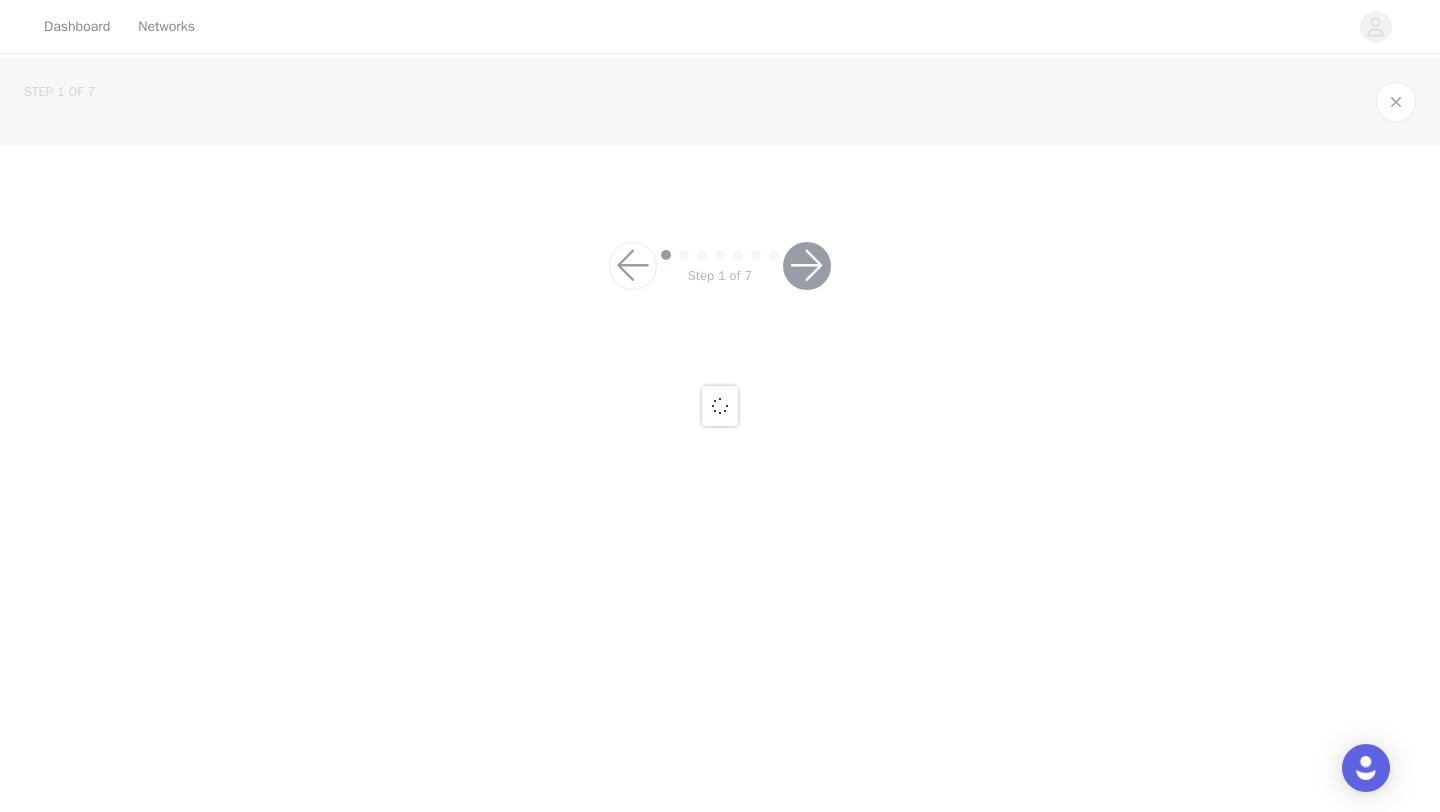 scroll, scrollTop: 0, scrollLeft: 0, axis: both 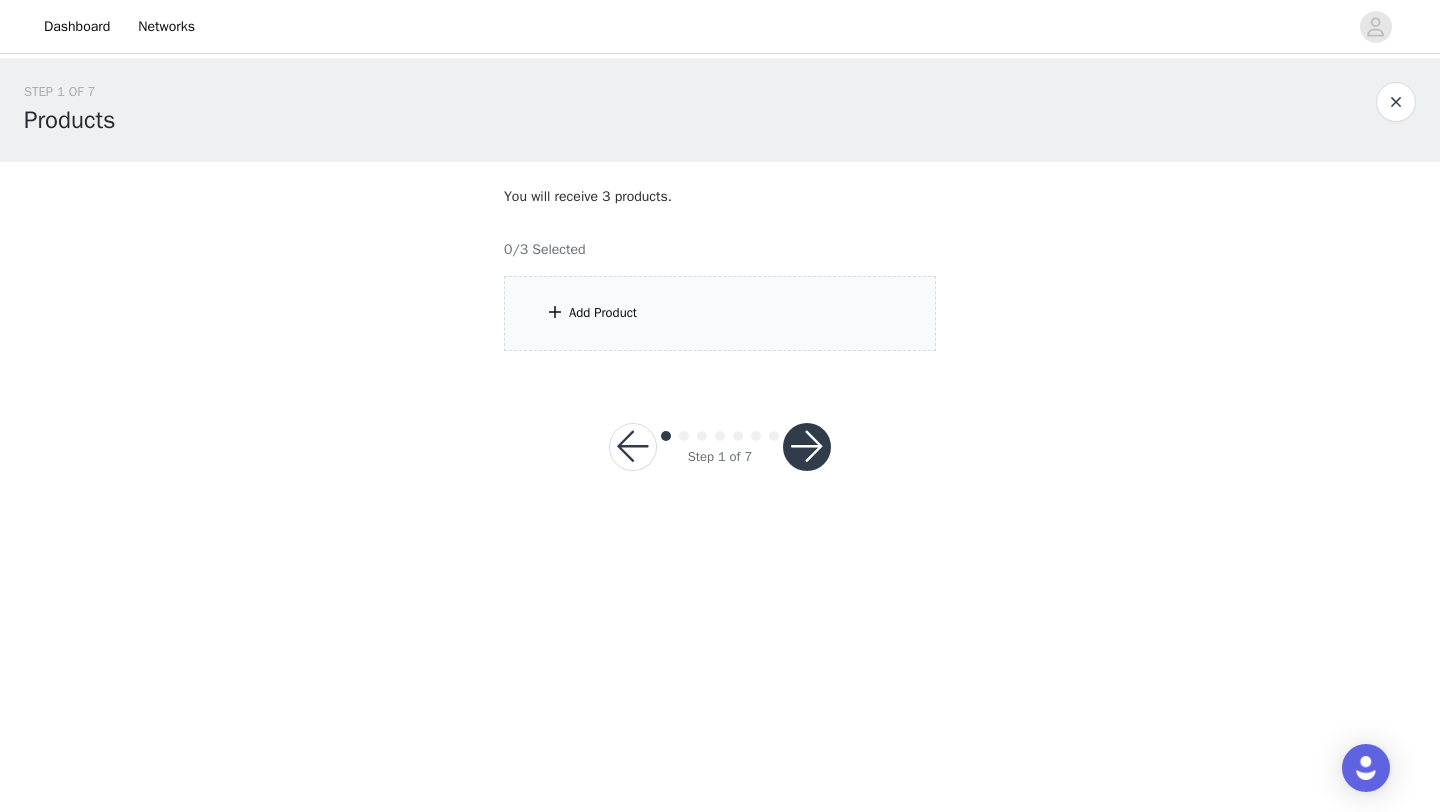 click on "Add Product" at bounding box center (720, 313) 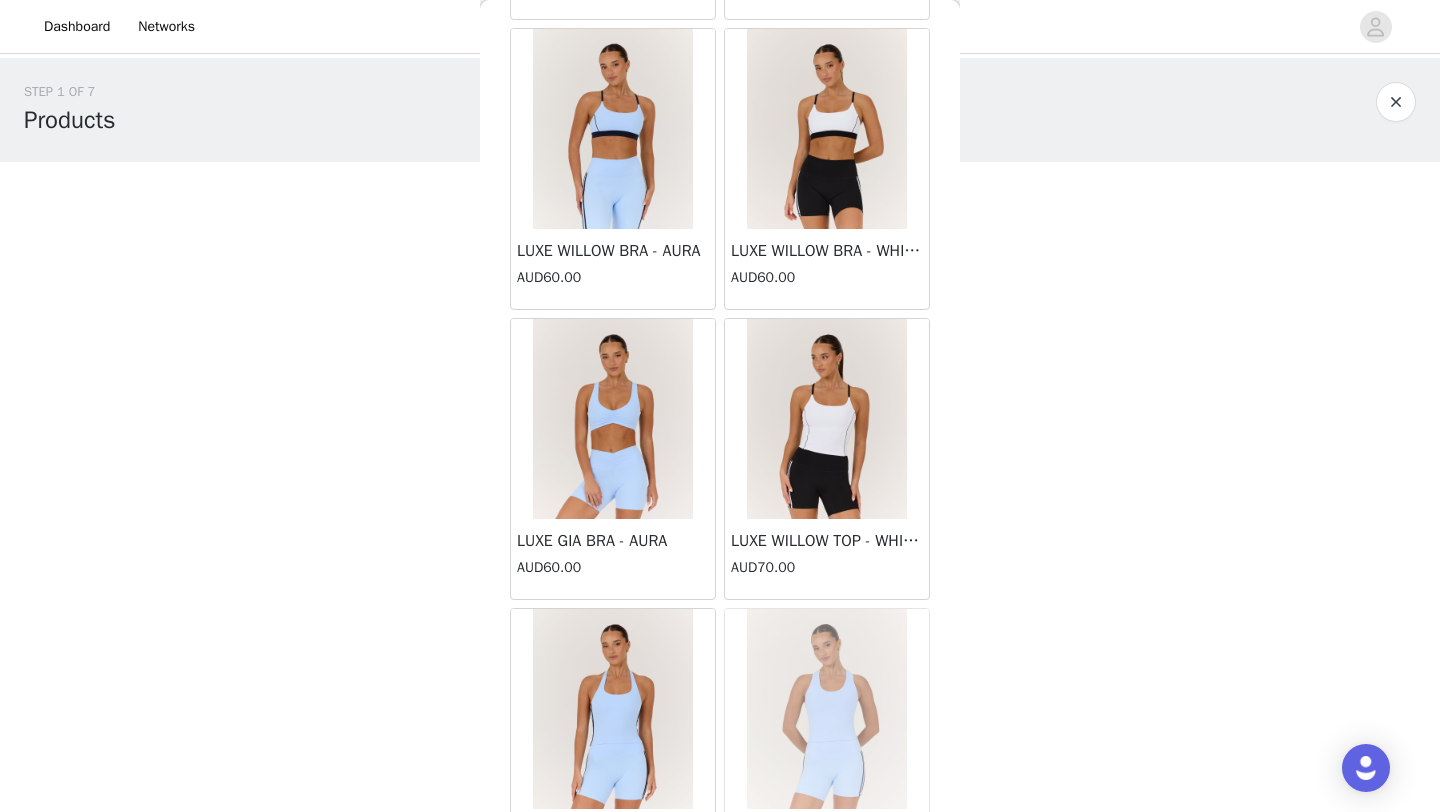 scroll, scrollTop: 1813, scrollLeft: 0, axis: vertical 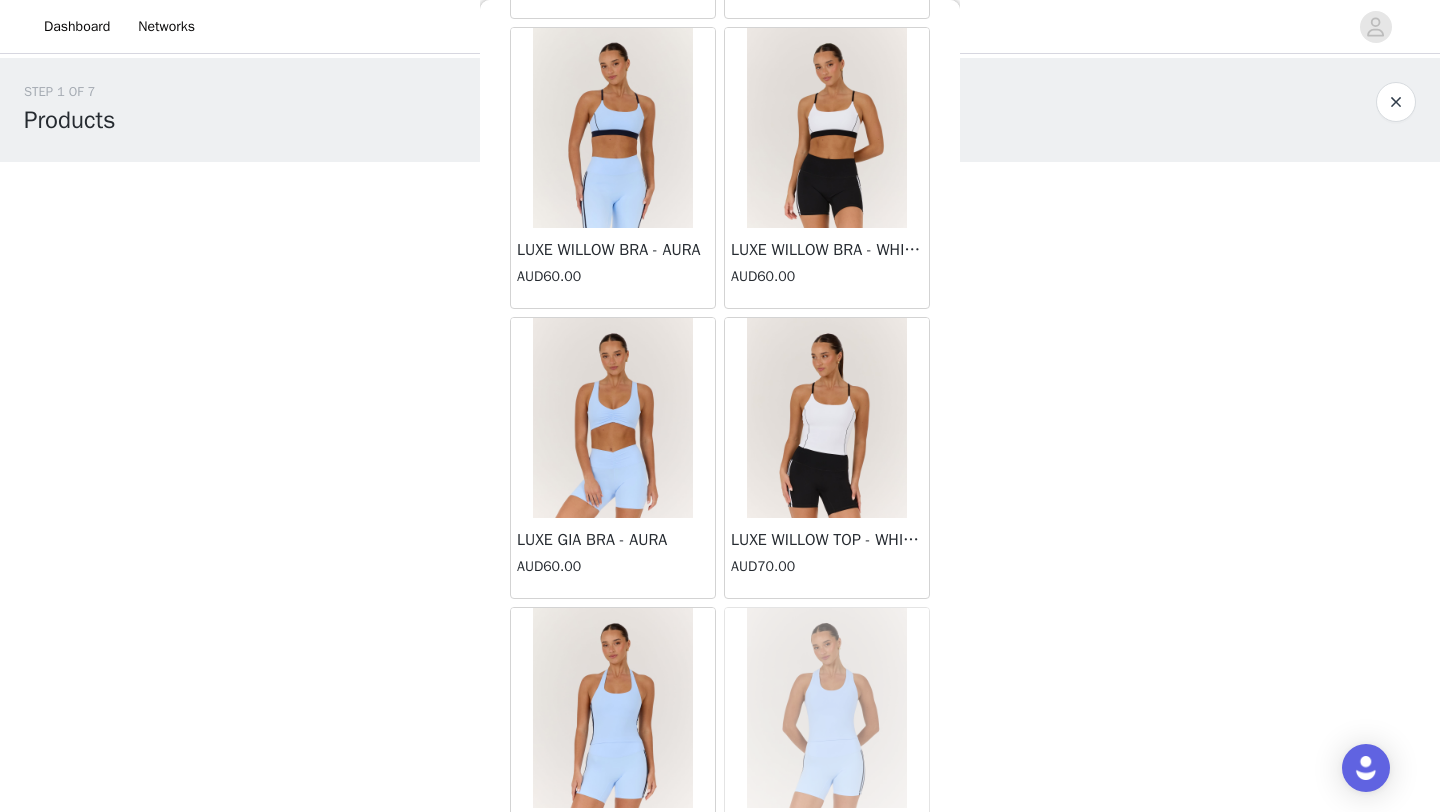click at bounding box center (613, 418) 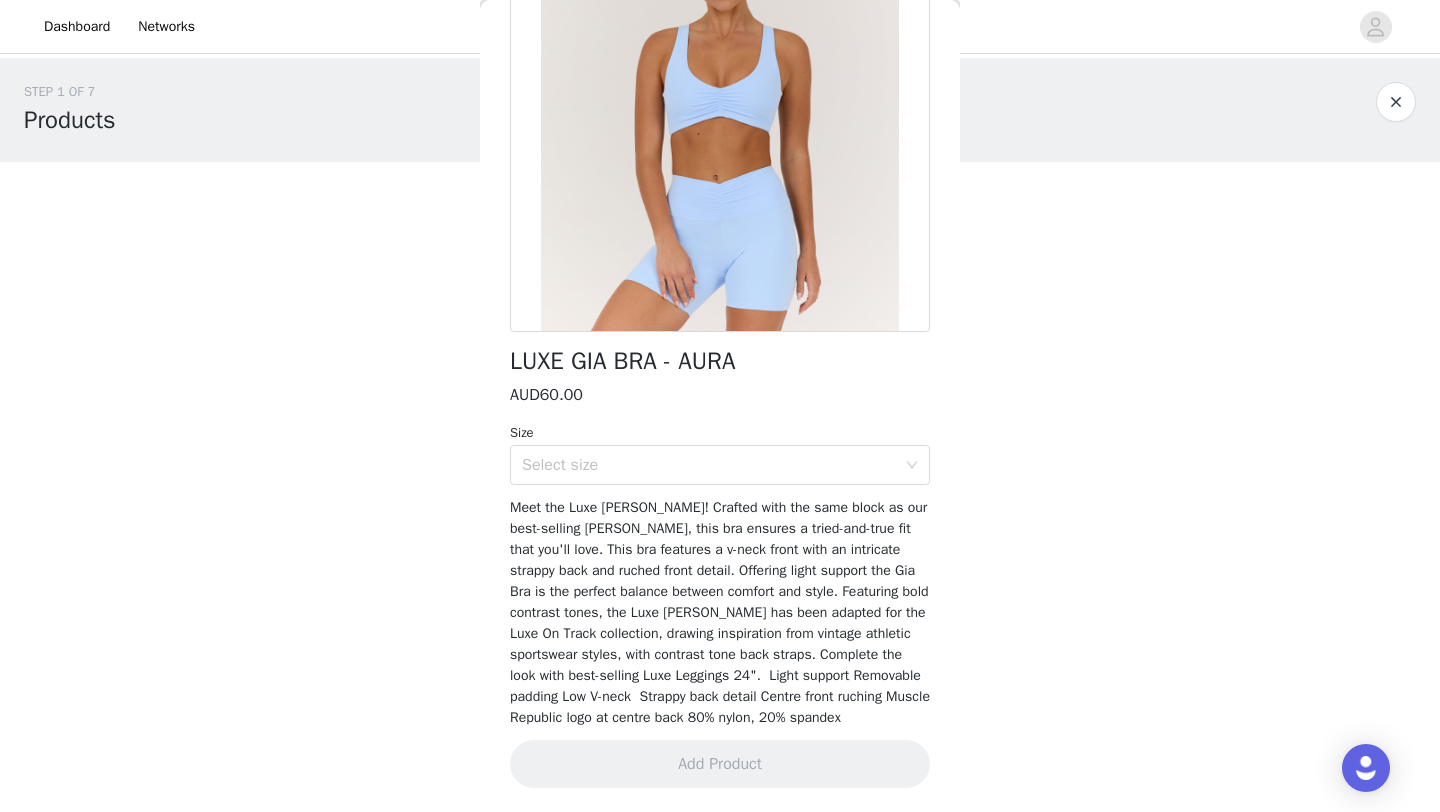 scroll, scrollTop: 238, scrollLeft: 0, axis: vertical 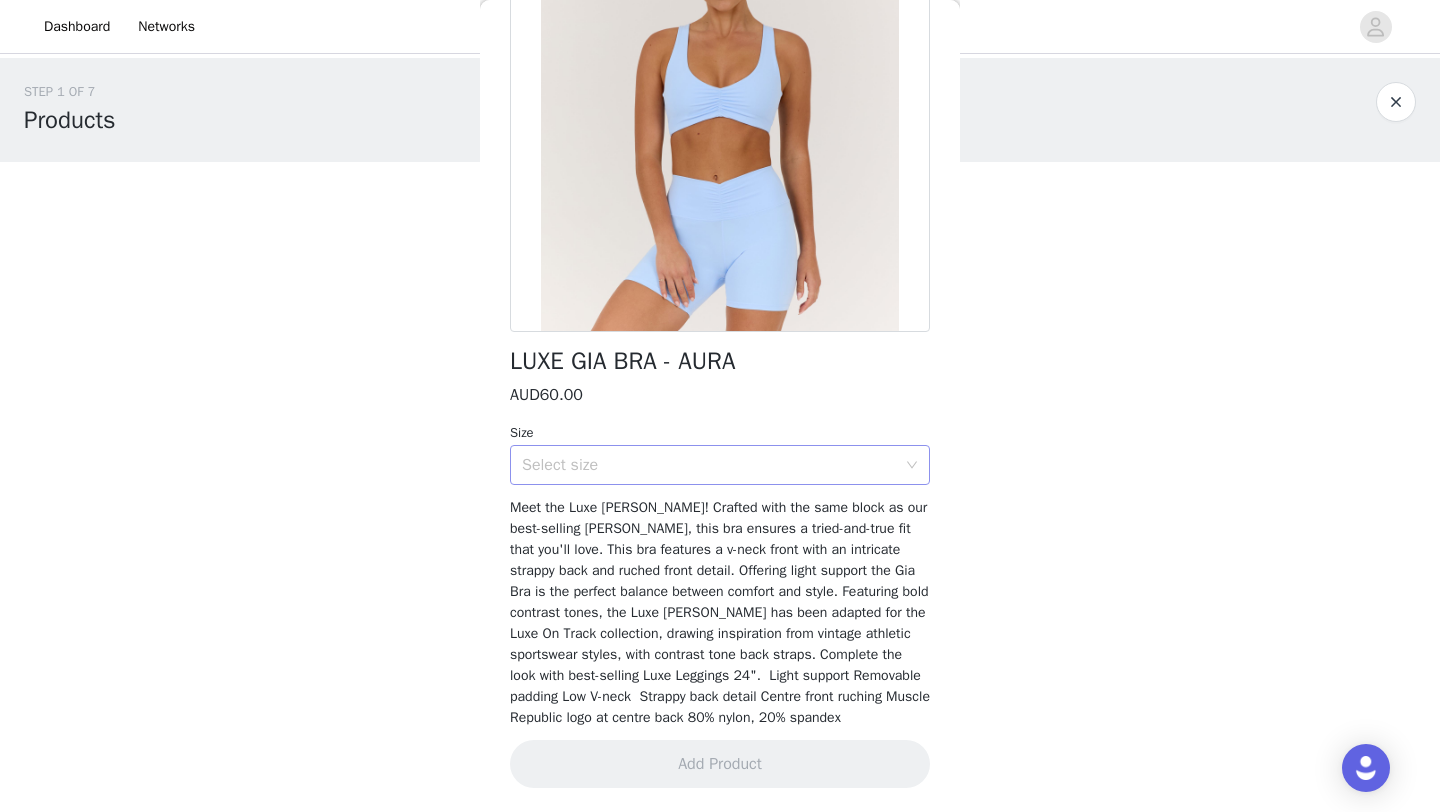 click on "Select size" at bounding box center (709, 465) 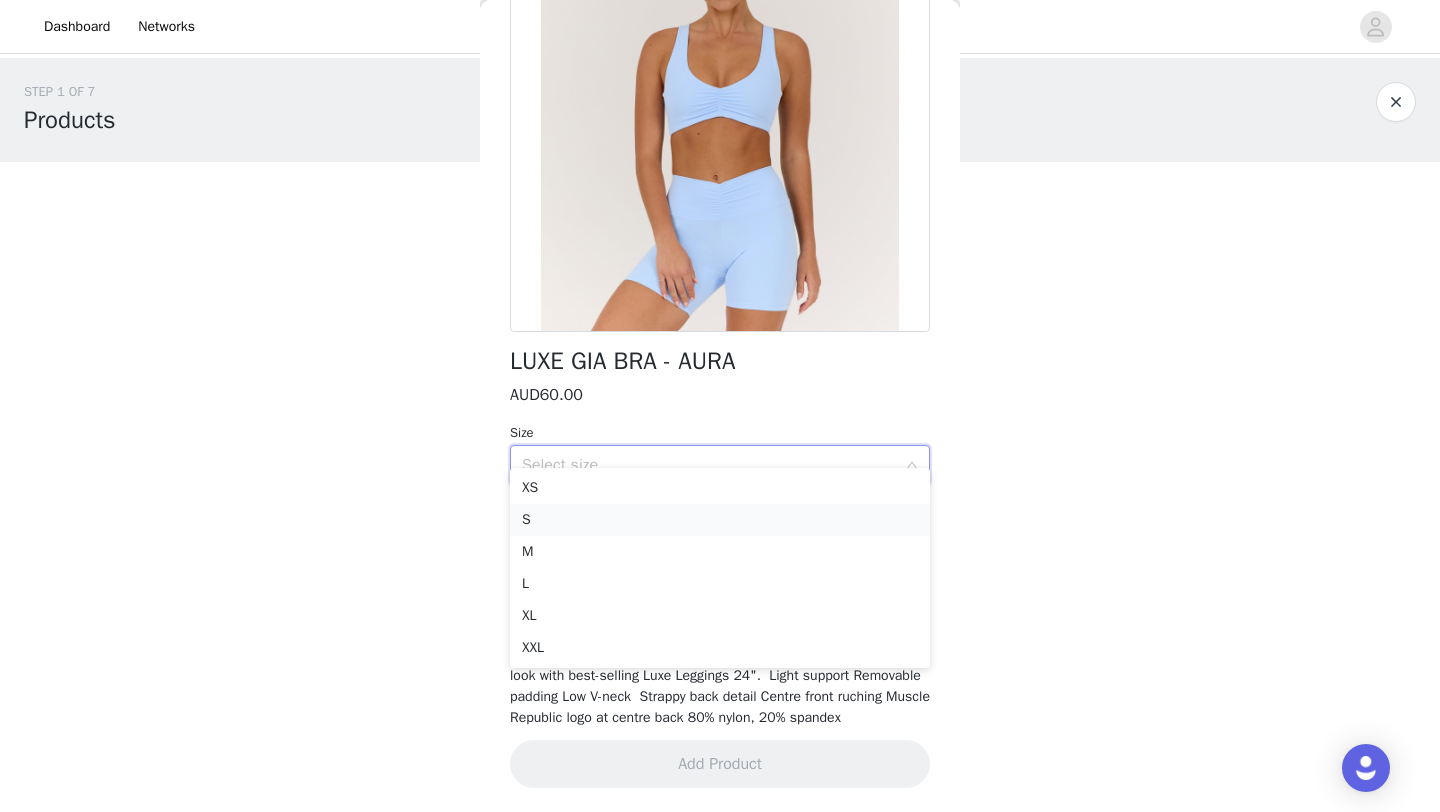click on "S" at bounding box center (720, 520) 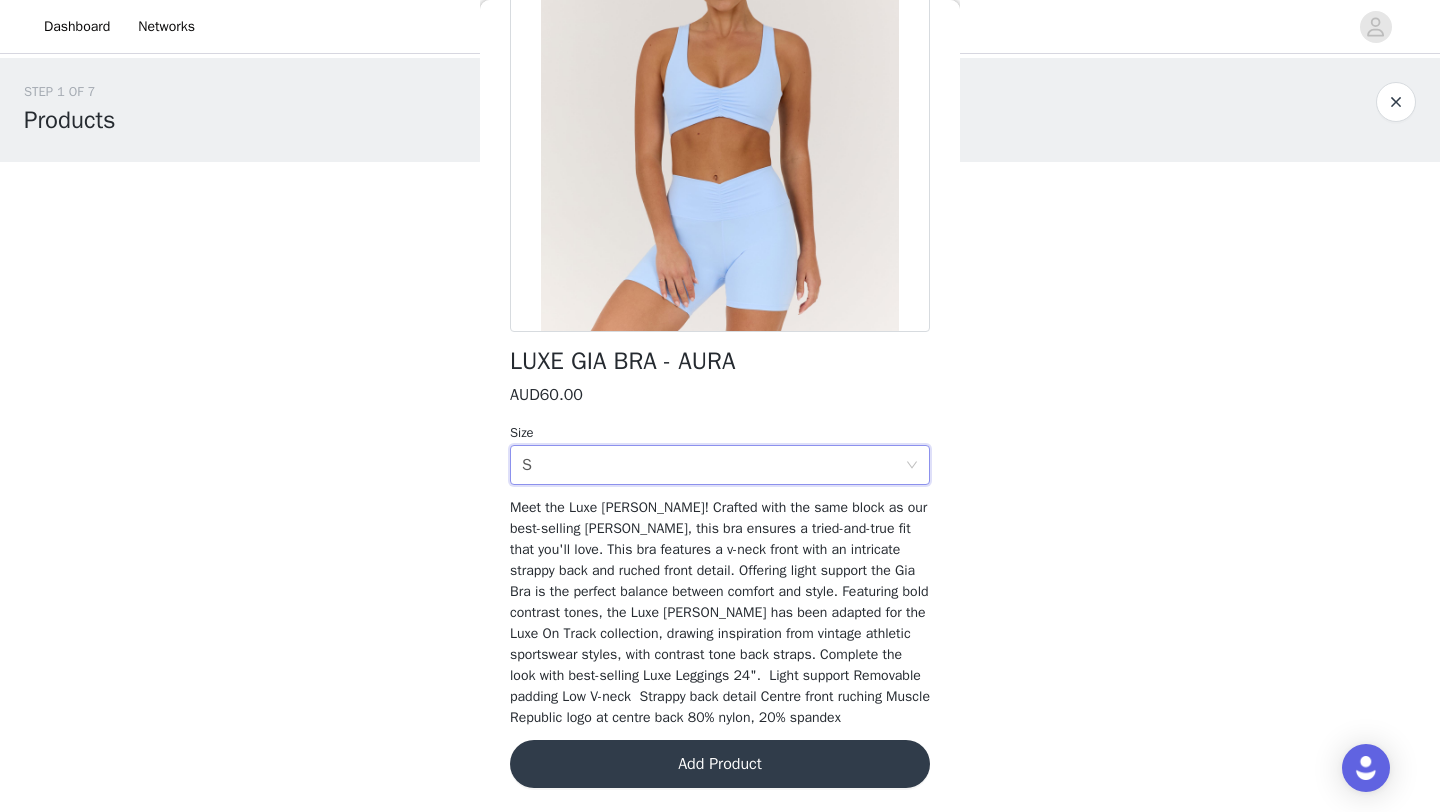 click on "Add Product" at bounding box center [720, 764] 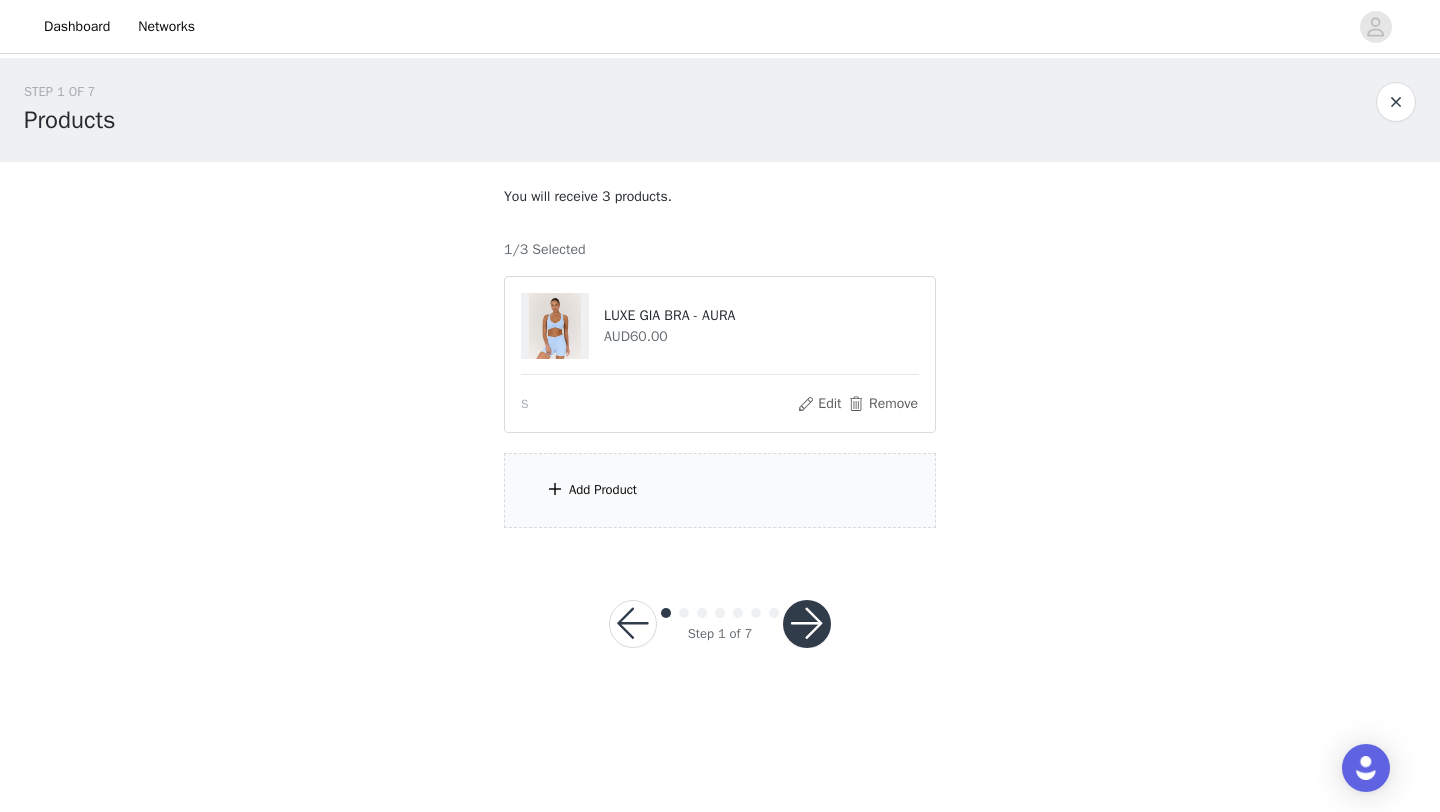 click on "Add Product" at bounding box center (720, 490) 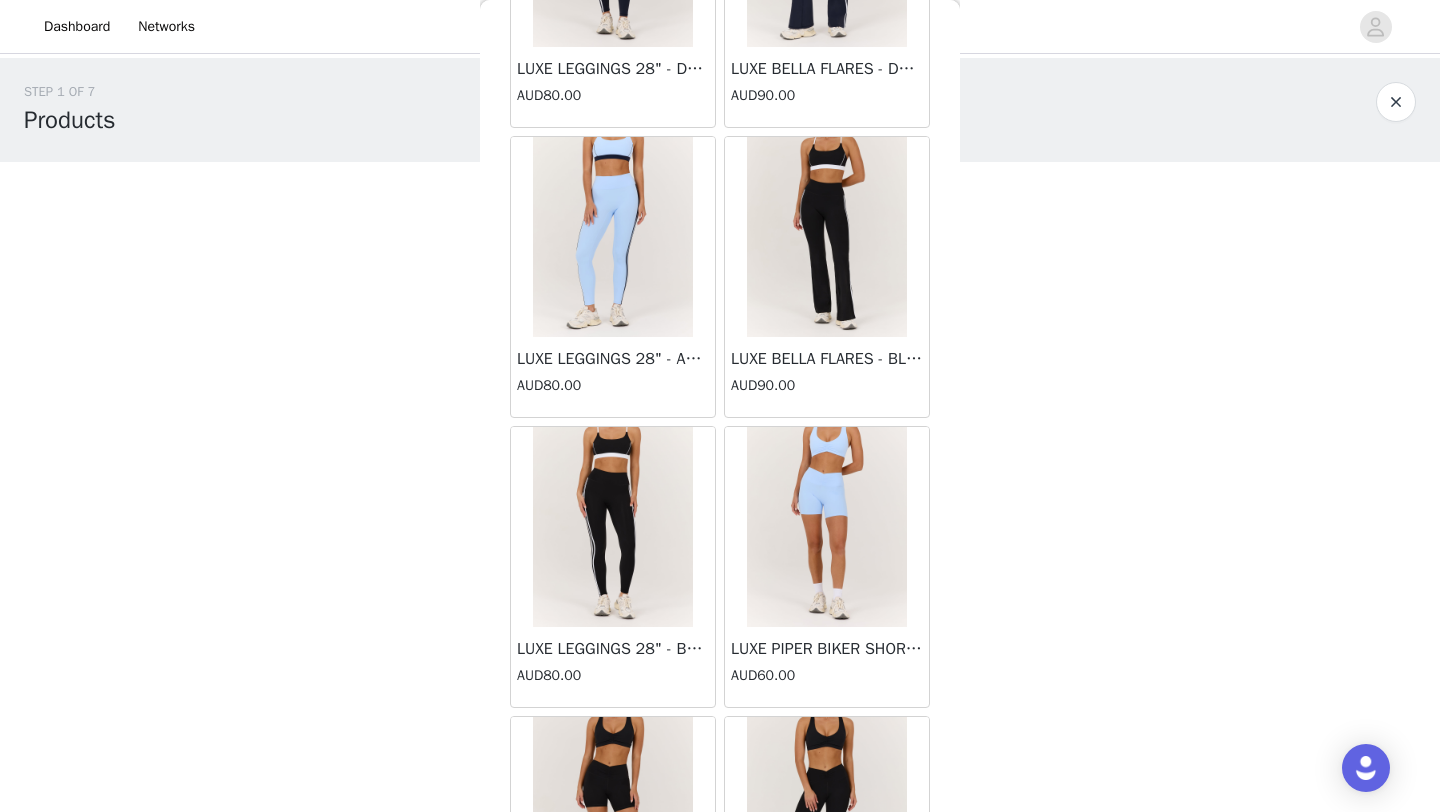 scroll, scrollTop: 4606, scrollLeft: 0, axis: vertical 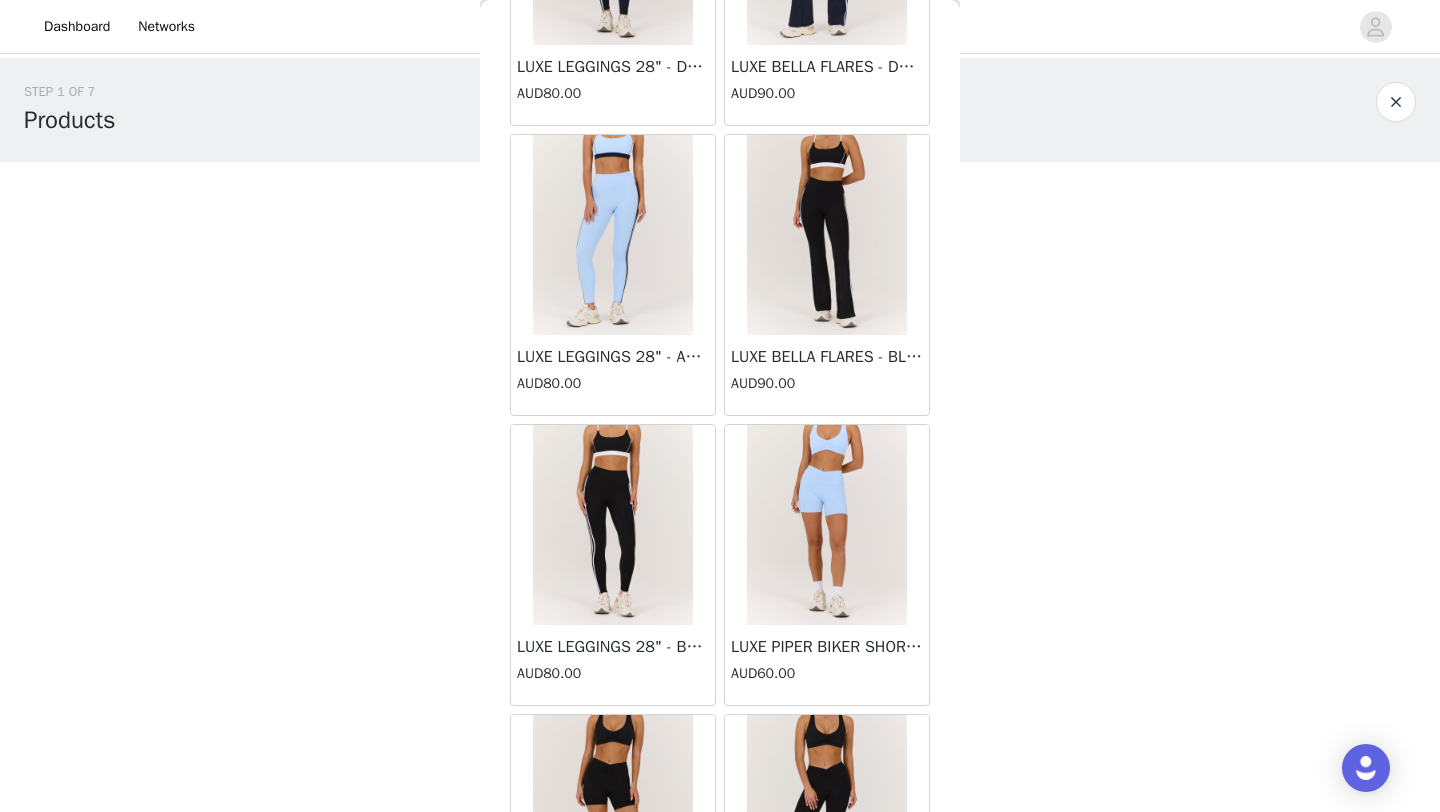 click at bounding box center [827, 525] 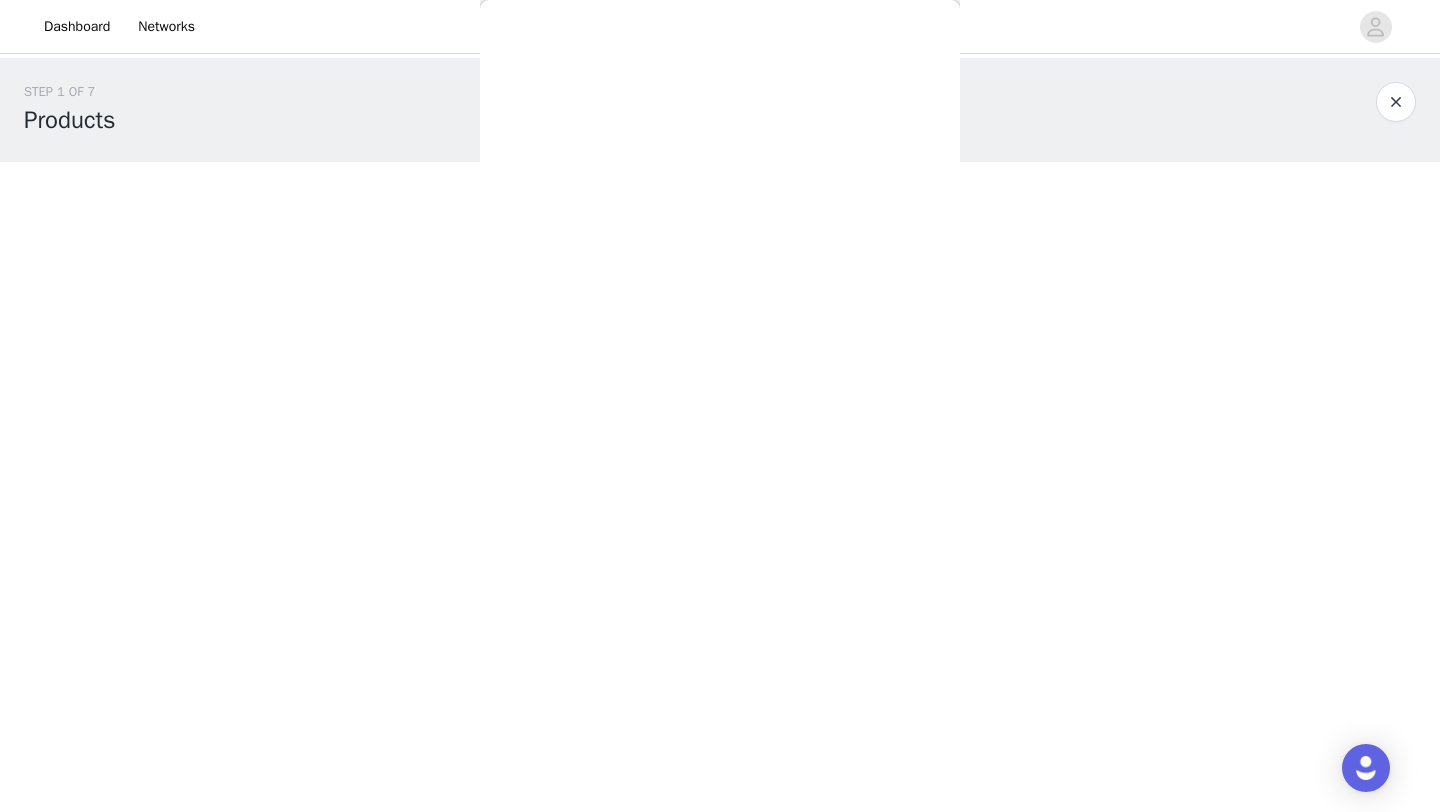 scroll, scrollTop: 301, scrollLeft: 0, axis: vertical 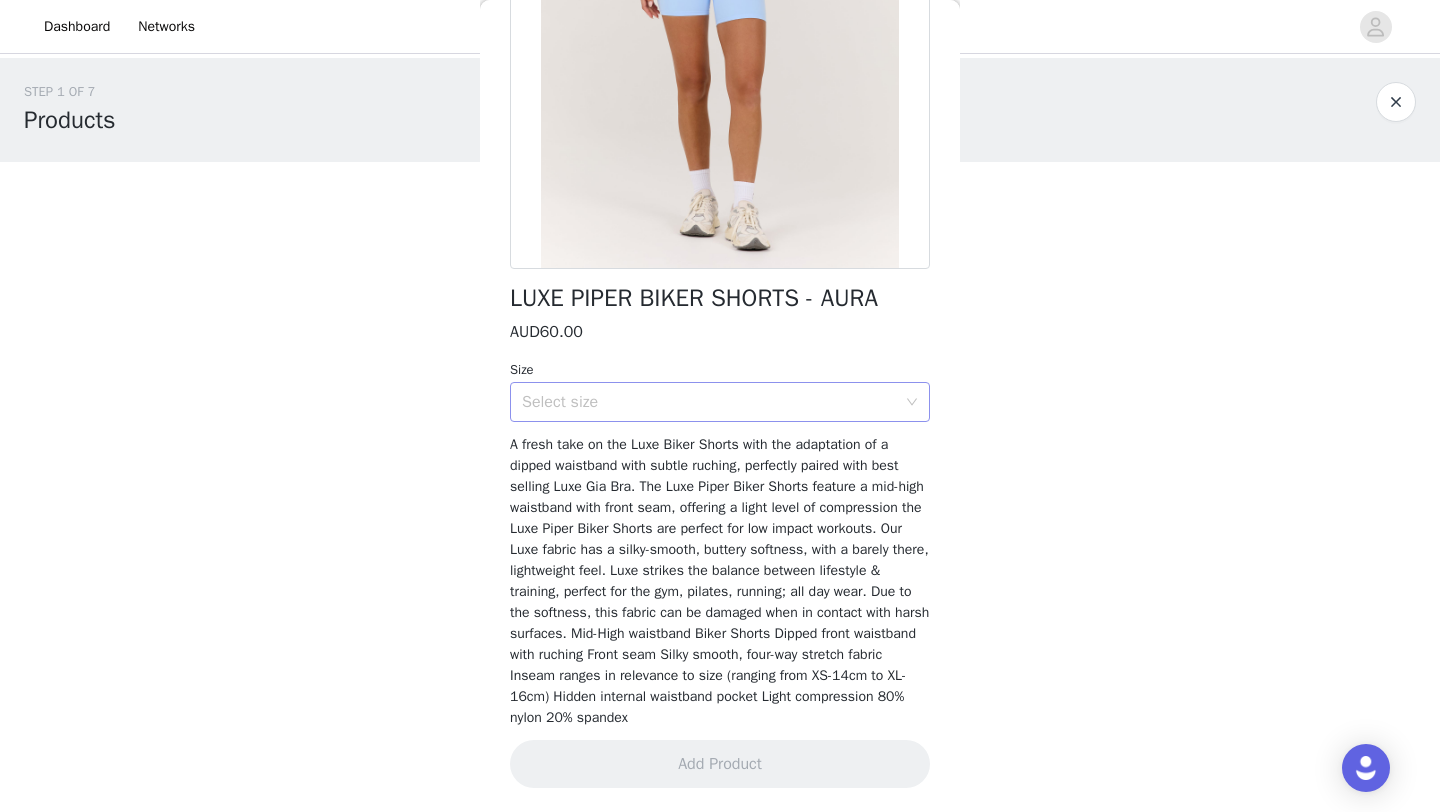 click on "Select size" at bounding box center [709, 402] 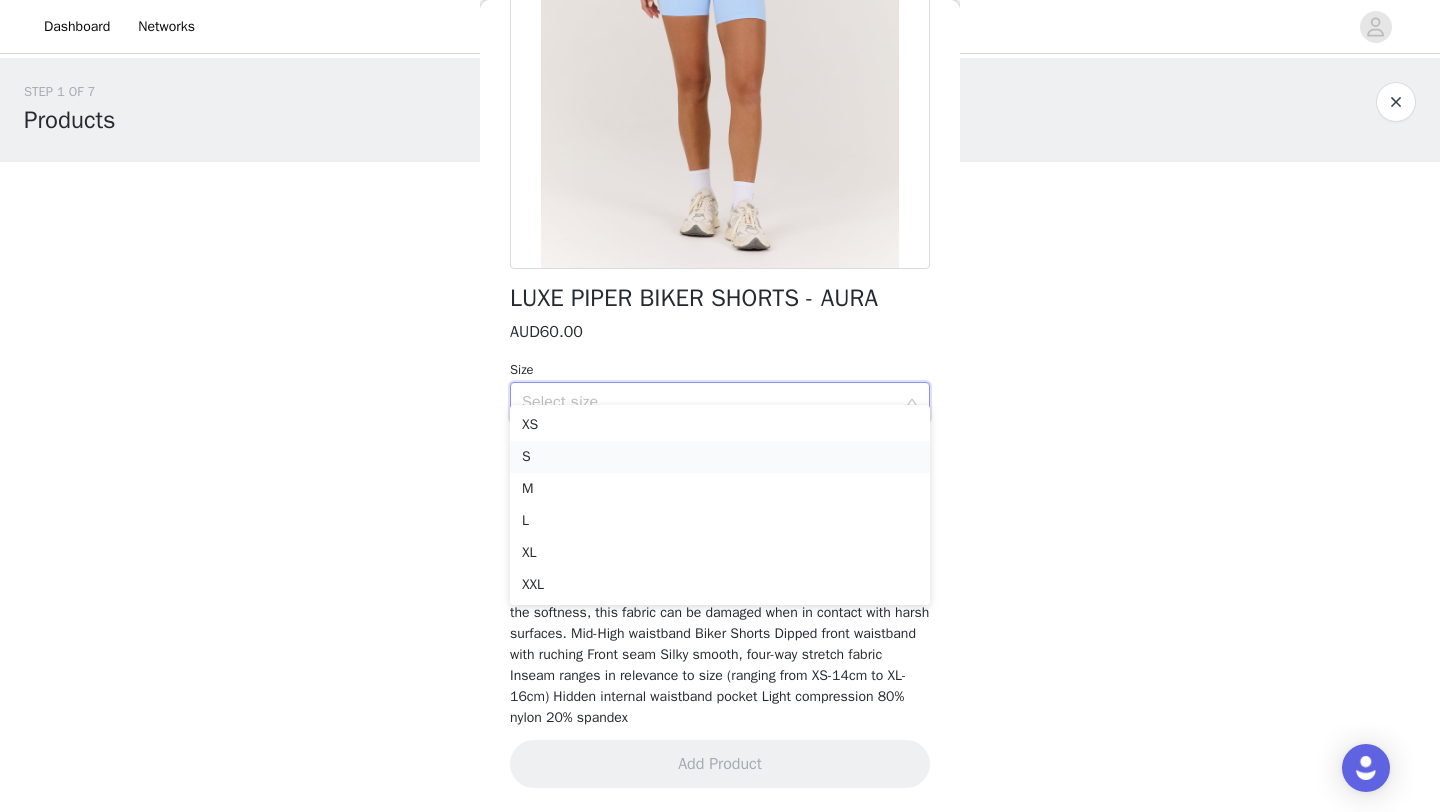 click on "S" at bounding box center (720, 457) 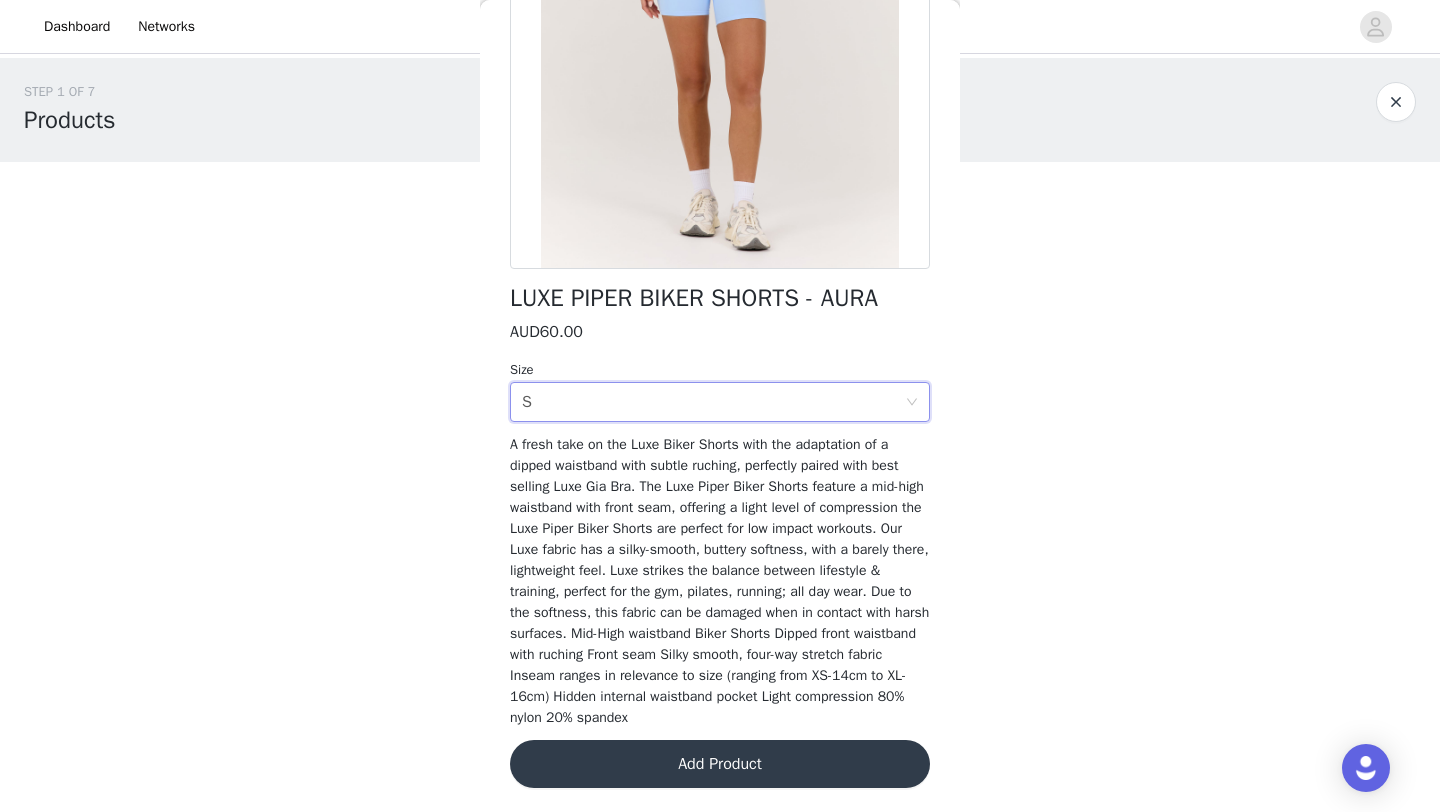 scroll, scrollTop: 301, scrollLeft: 0, axis: vertical 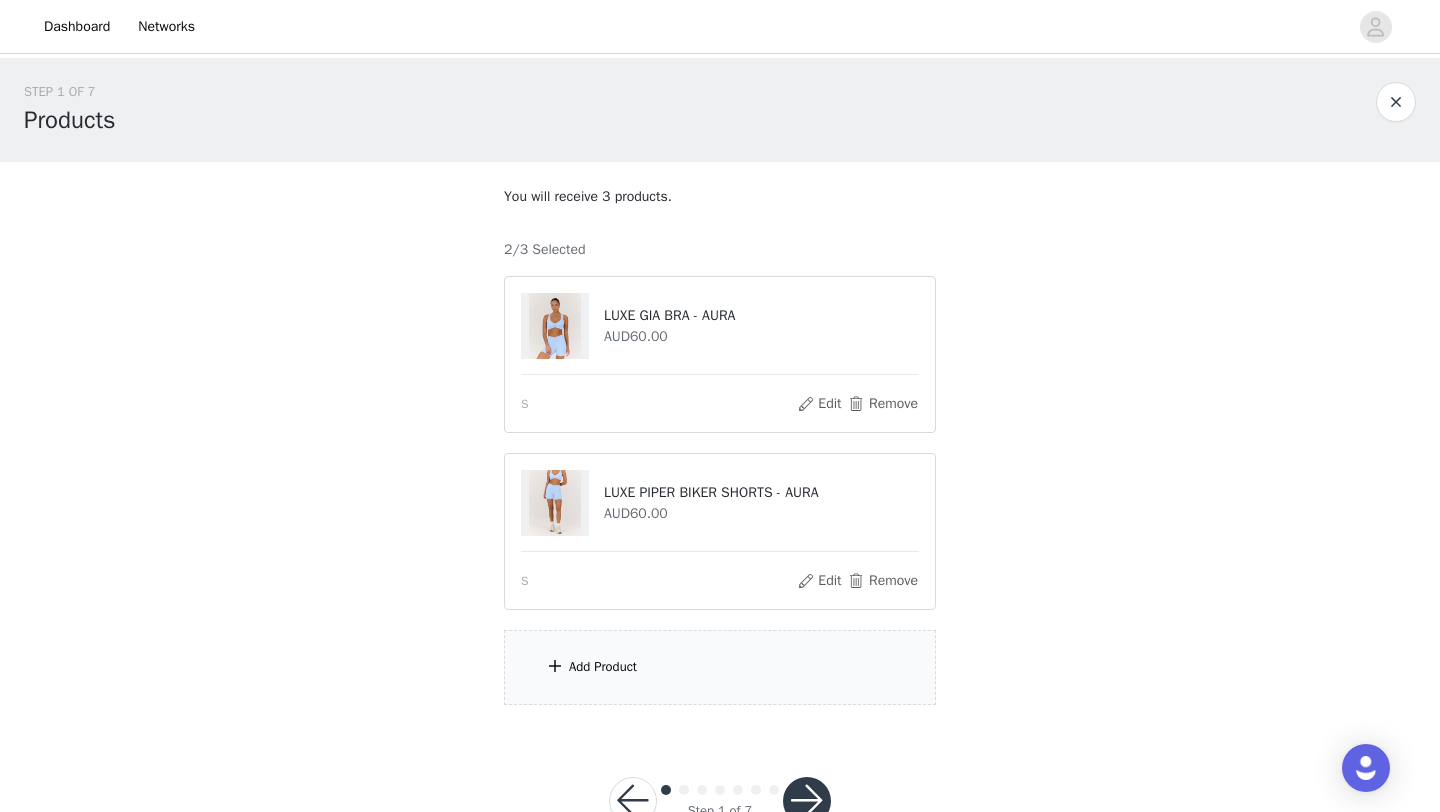 click on "Add Product" at bounding box center [720, 667] 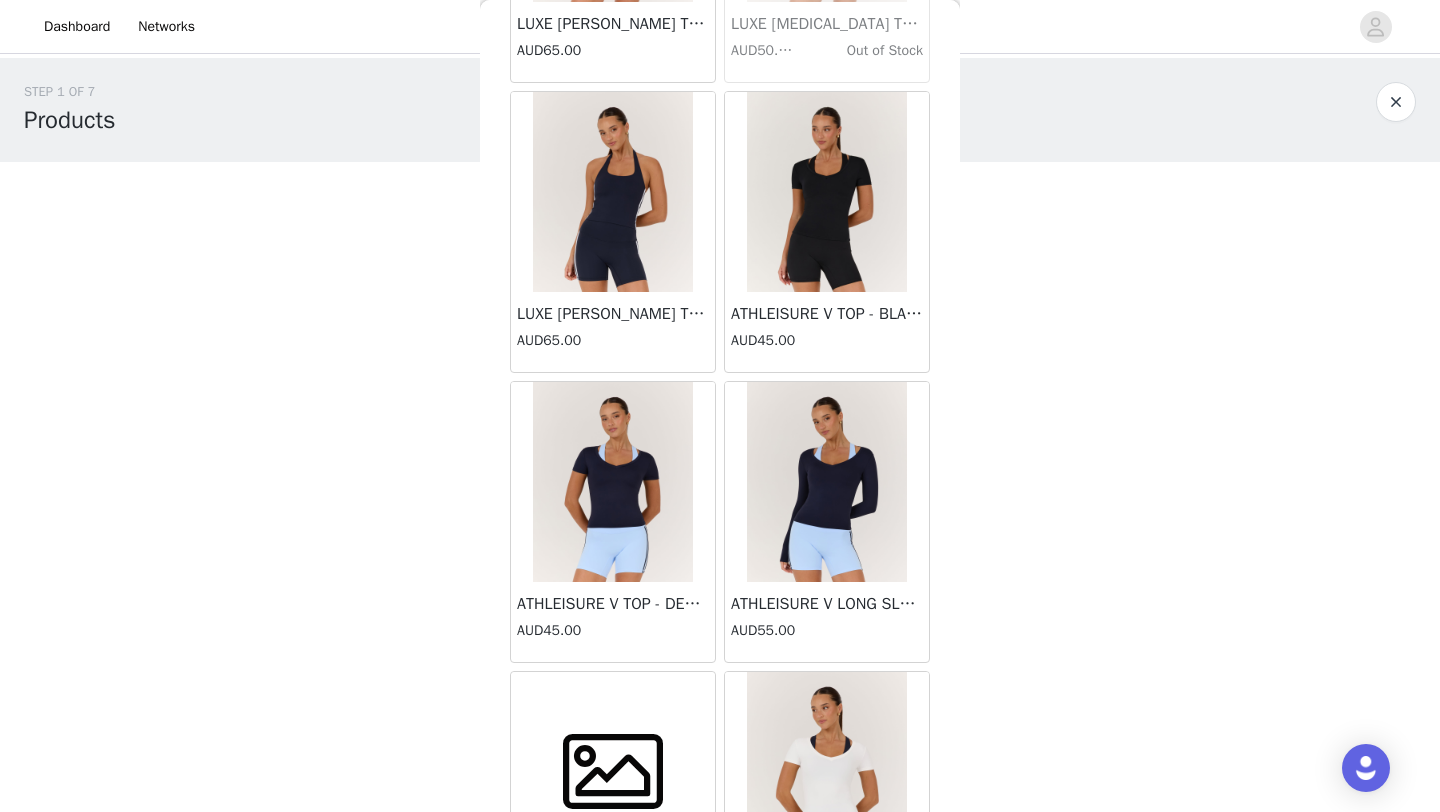 scroll, scrollTop: 2626, scrollLeft: 0, axis: vertical 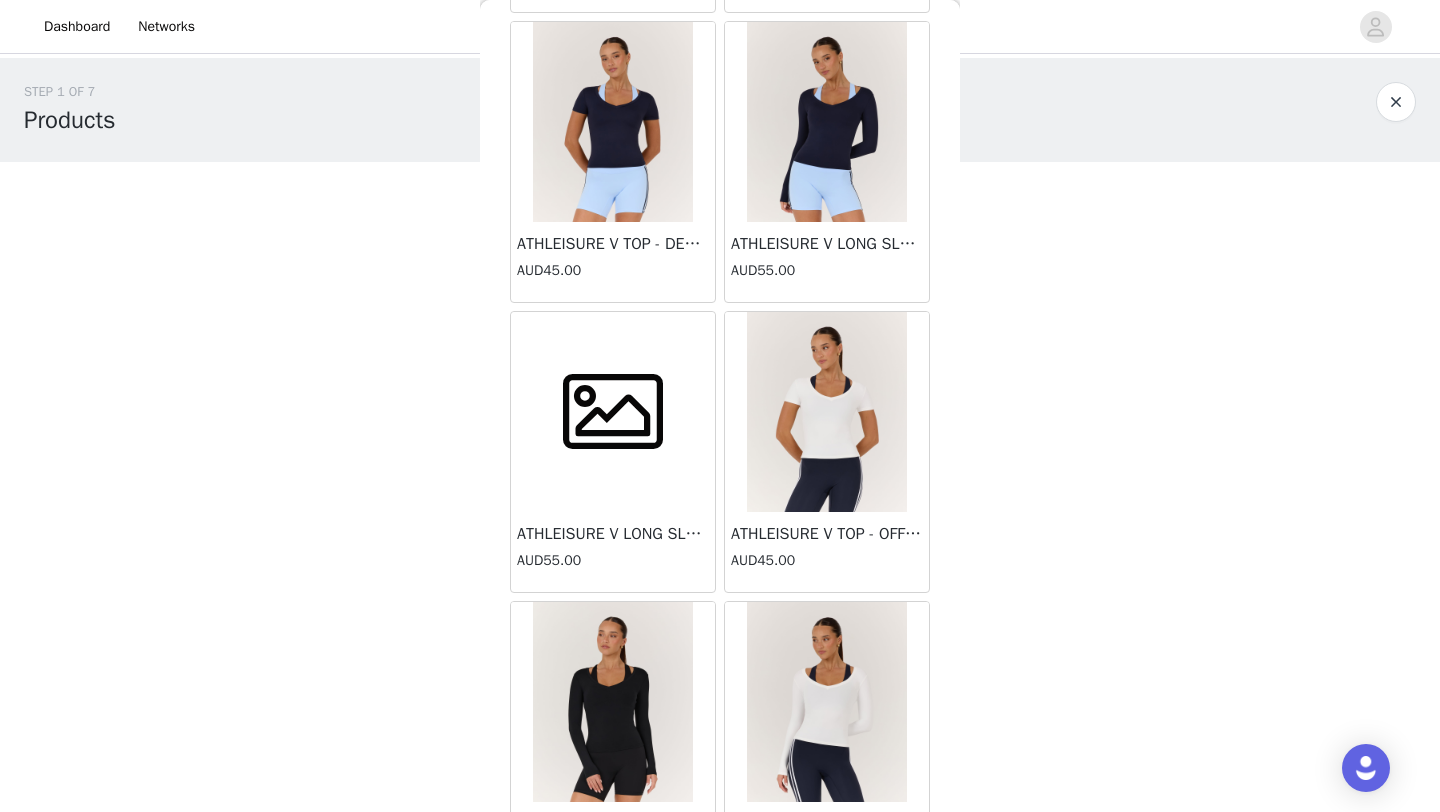 click at bounding box center (827, 122) 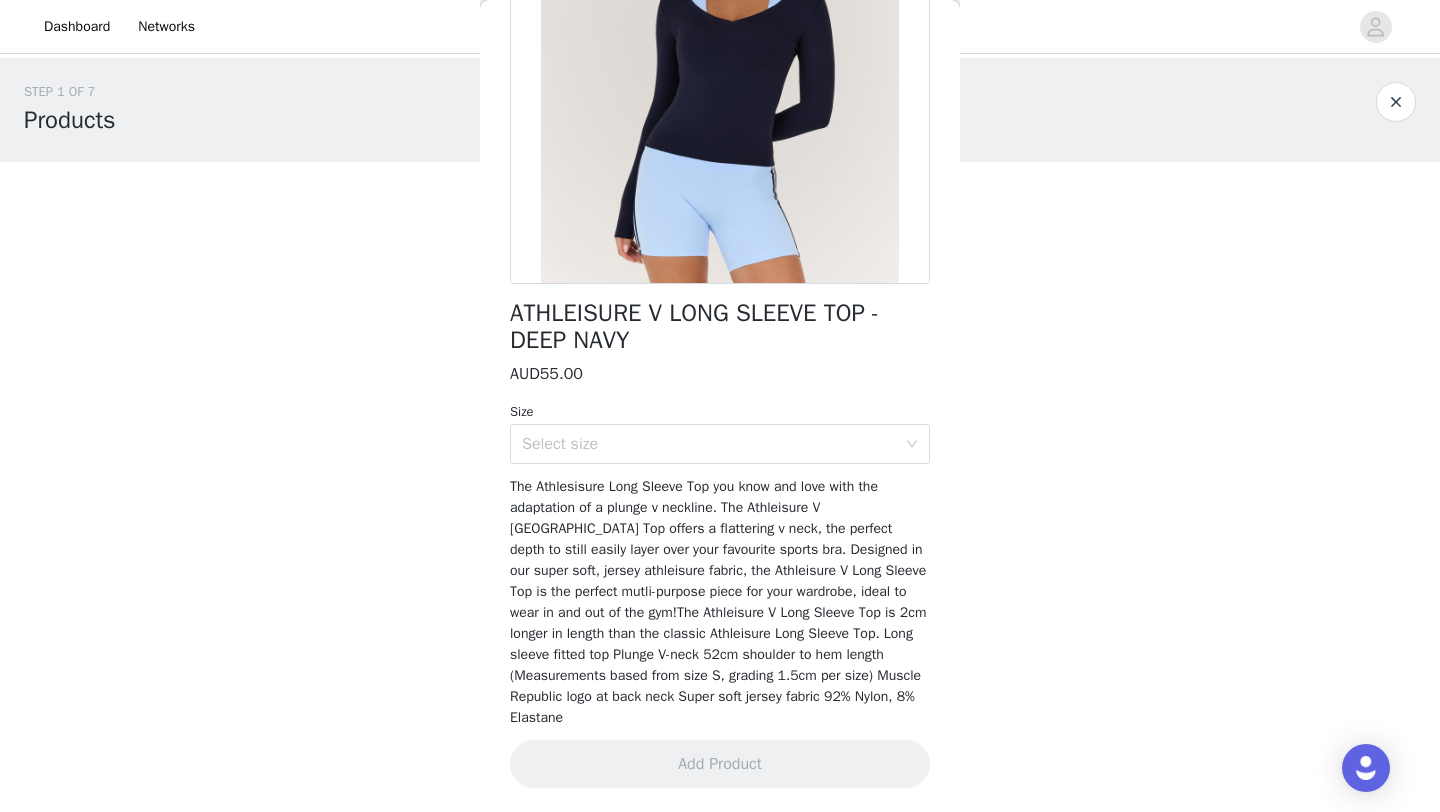 scroll, scrollTop: 265, scrollLeft: 0, axis: vertical 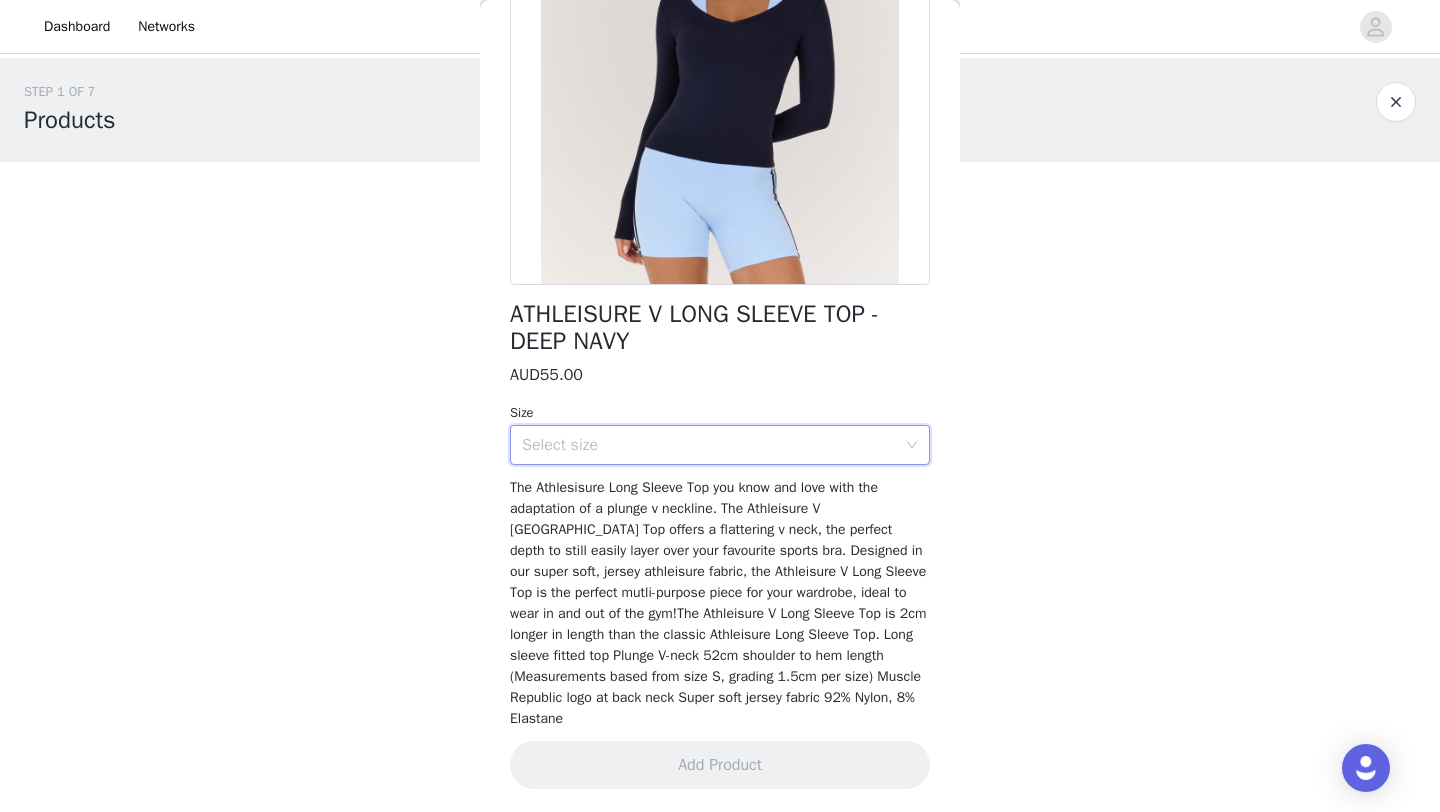 click on "Select size" at bounding box center [713, 445] 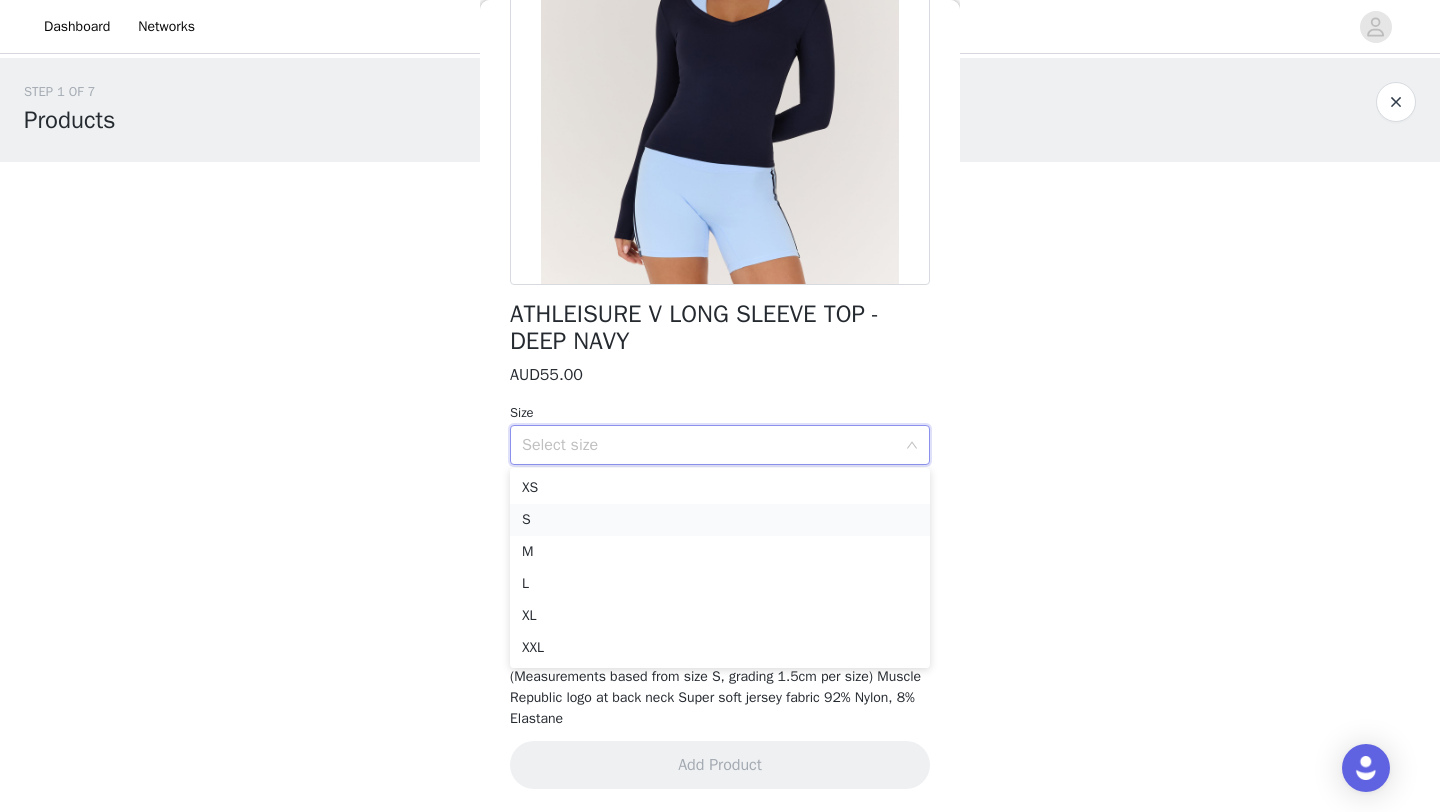 click on "S" at bounding box center [720, 520] 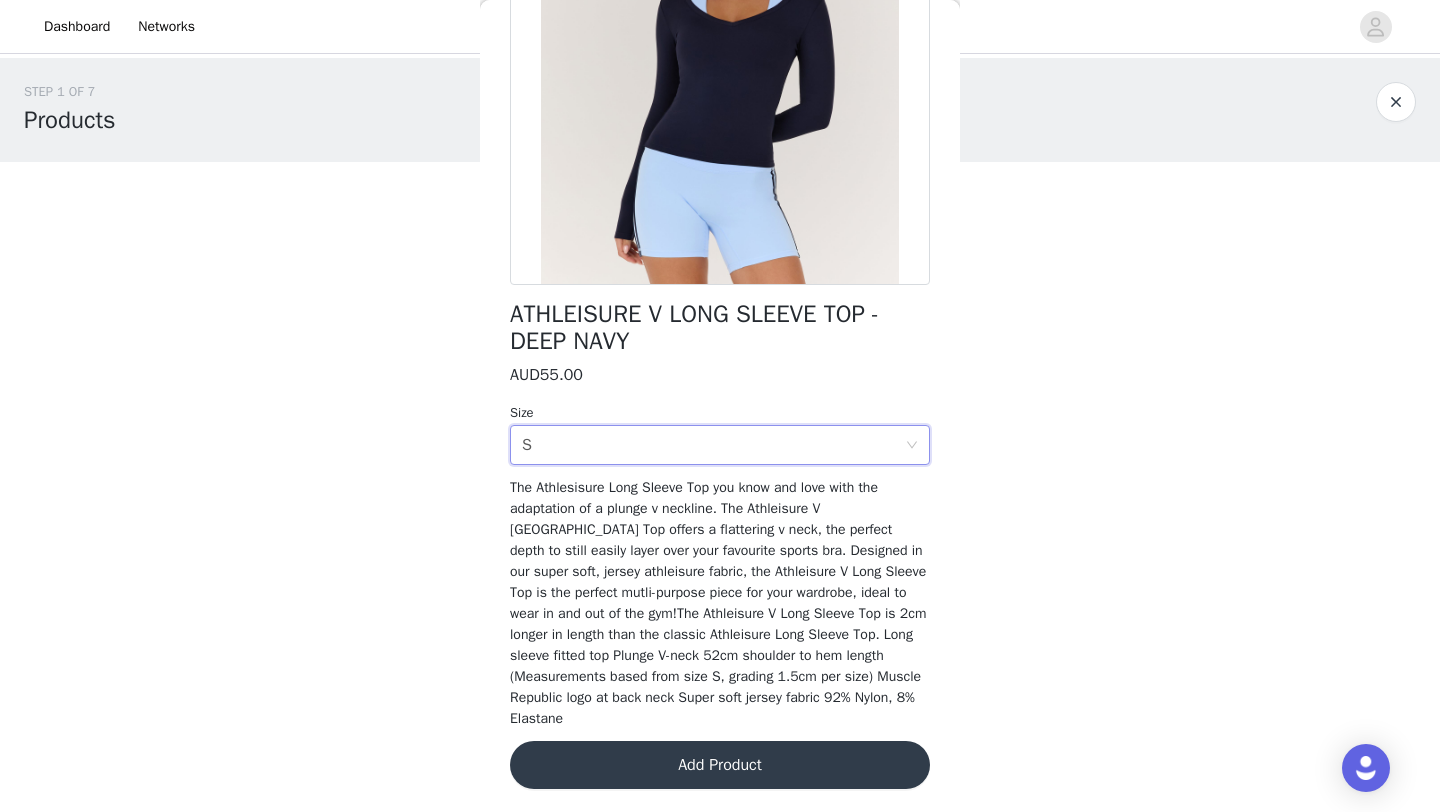 click on "Add Product" at bounding box center (720, 765) 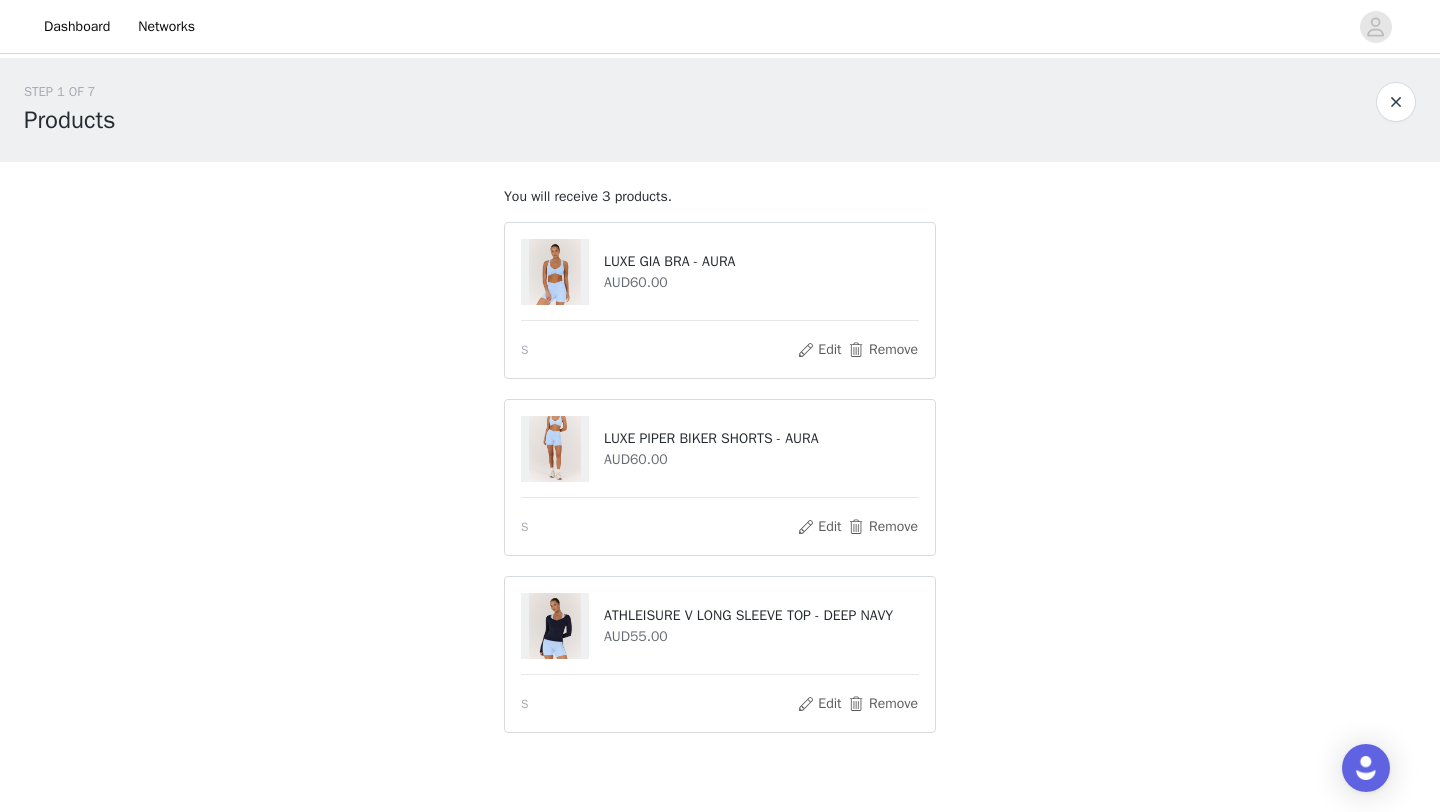 scroll, scrollTop: 108, scrollLeft: 0, axis: vertical 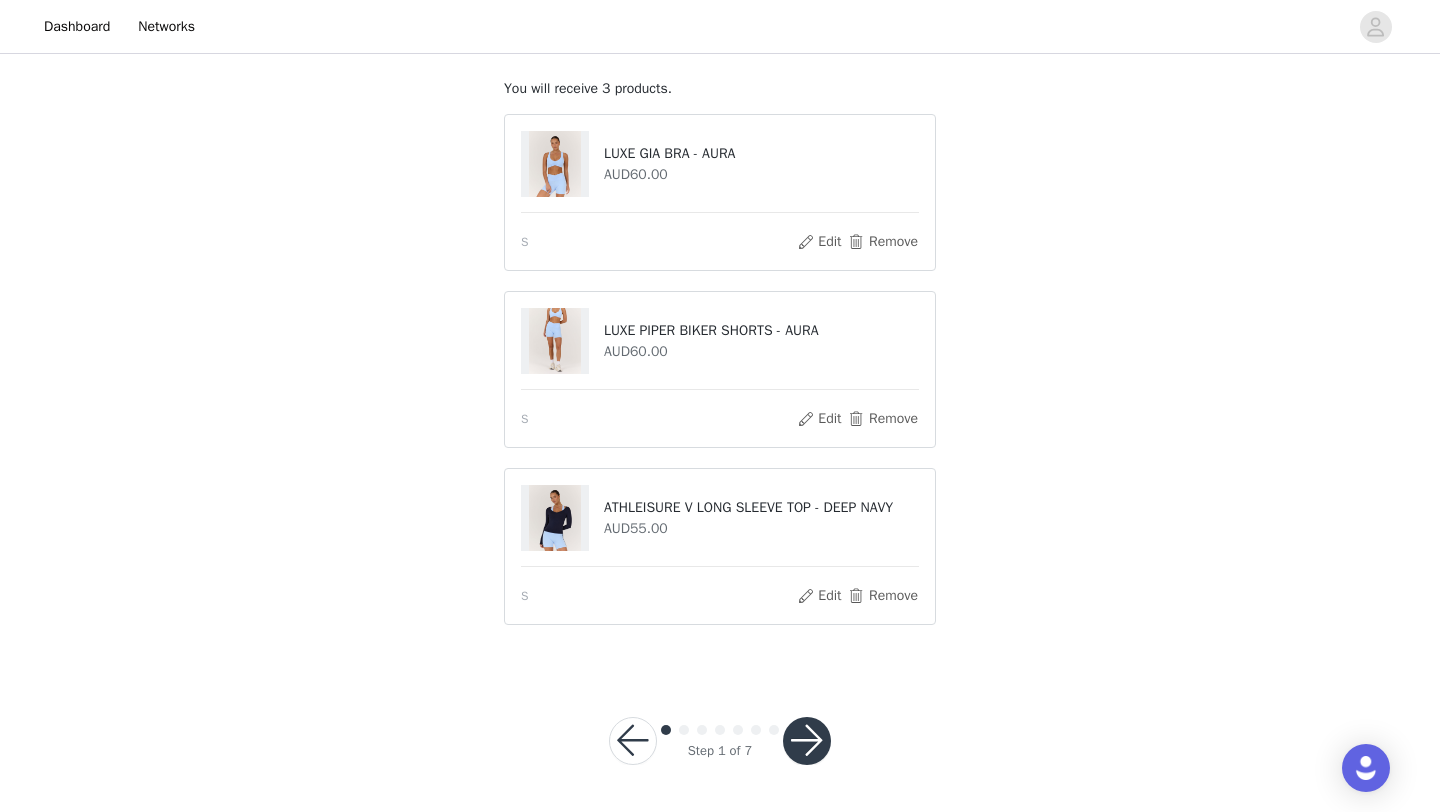 click at bounding box center [807, 741] 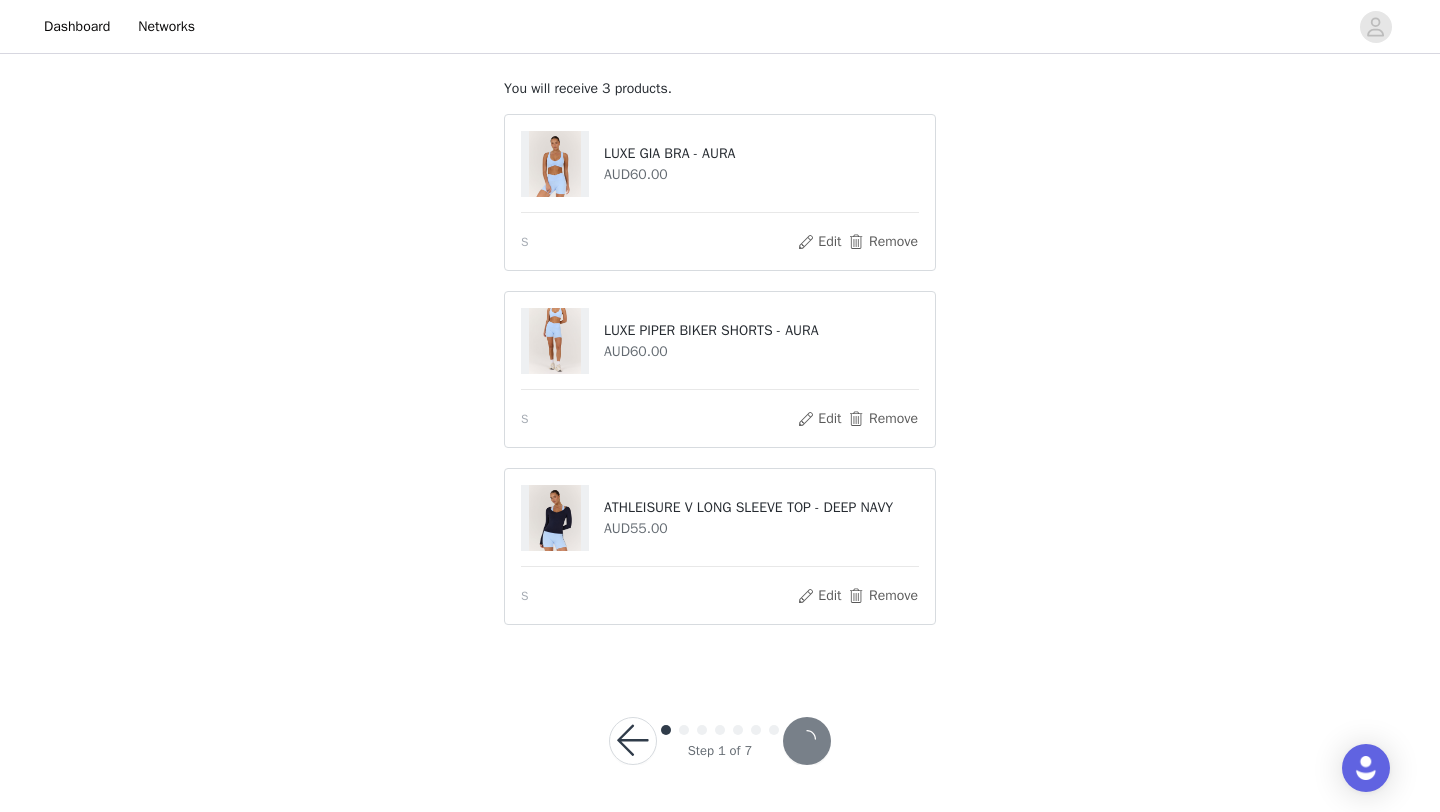 scroll, scrollTop: 0, scrollLeft: 0, axis: both 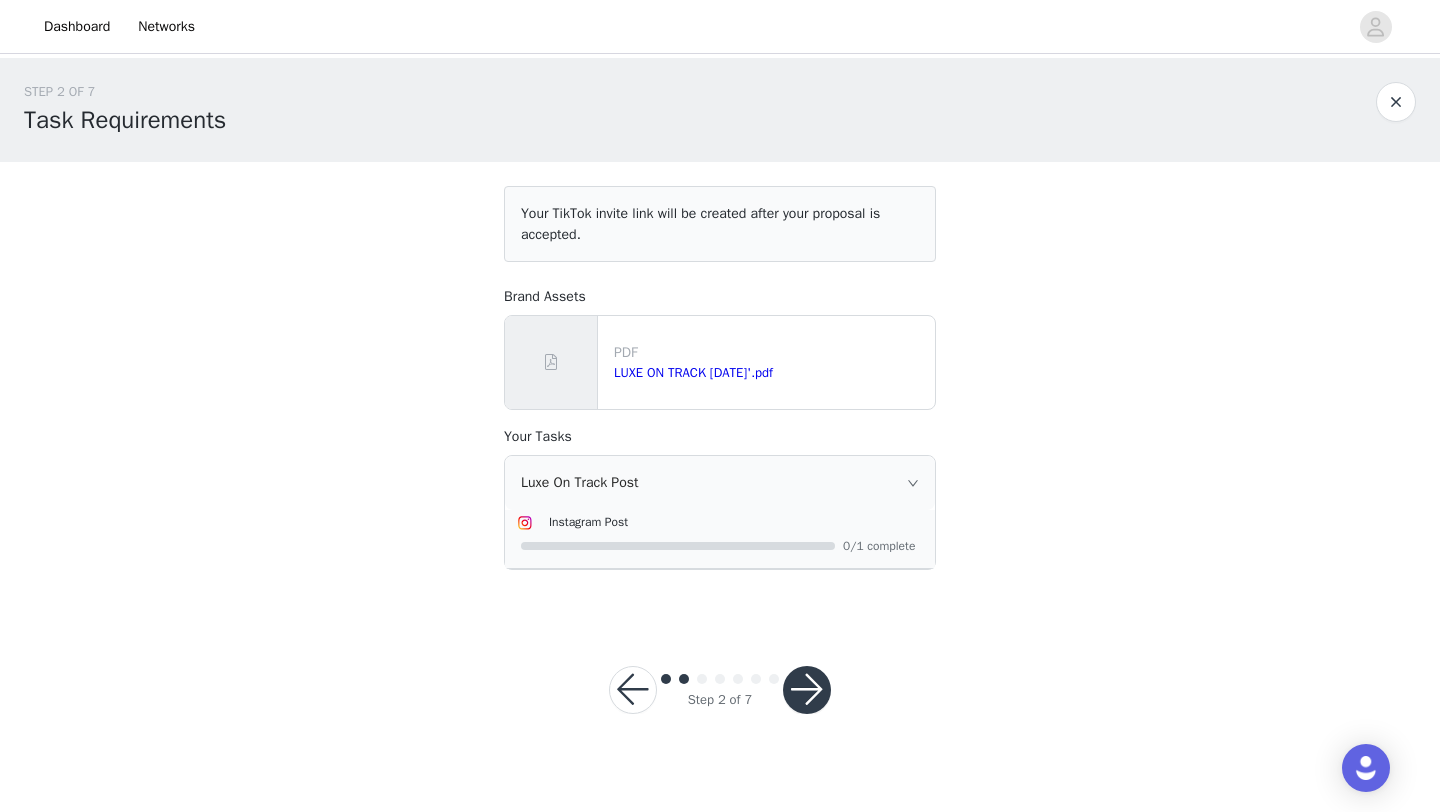 click 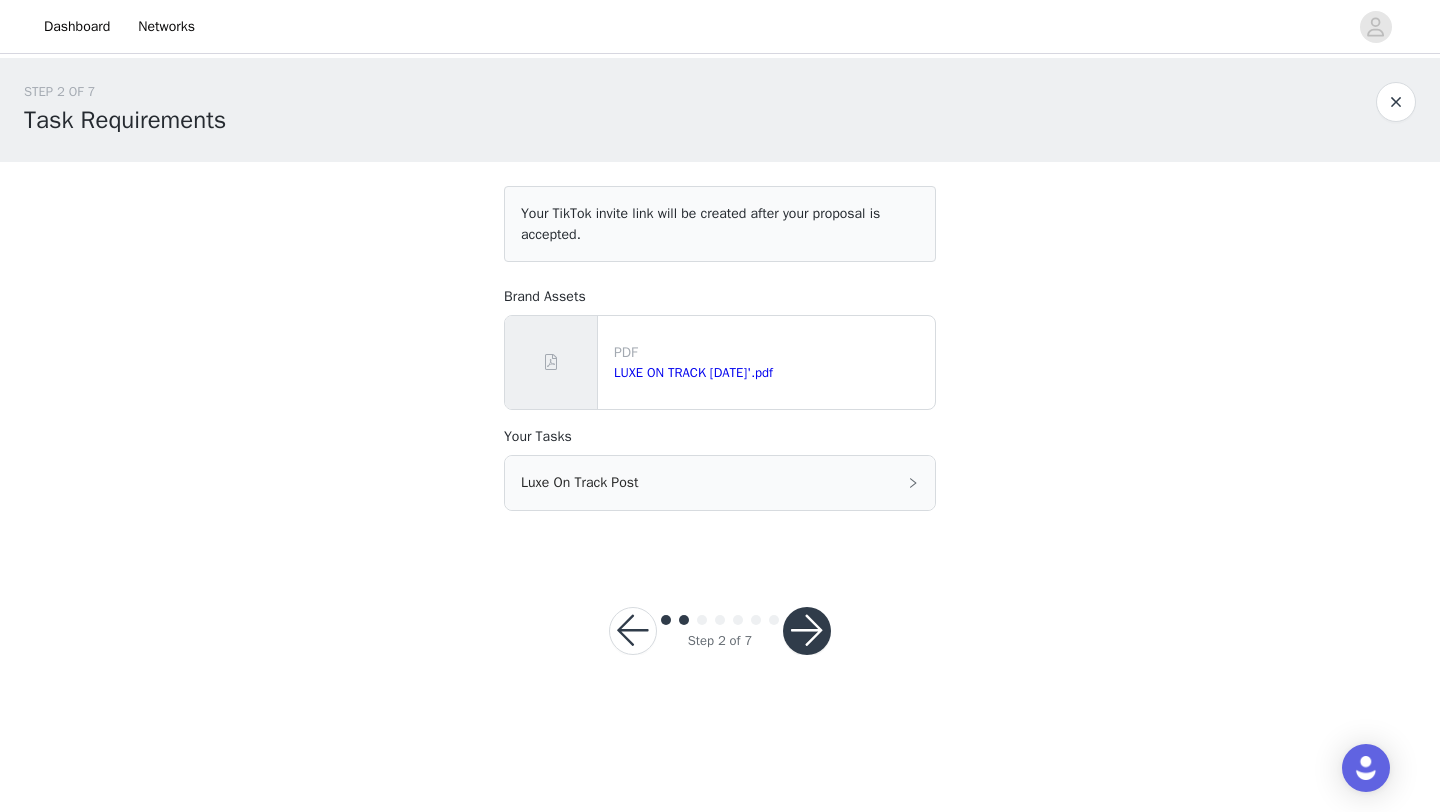 click on "Luxe On Track Post" at bounding box center (720, 483) 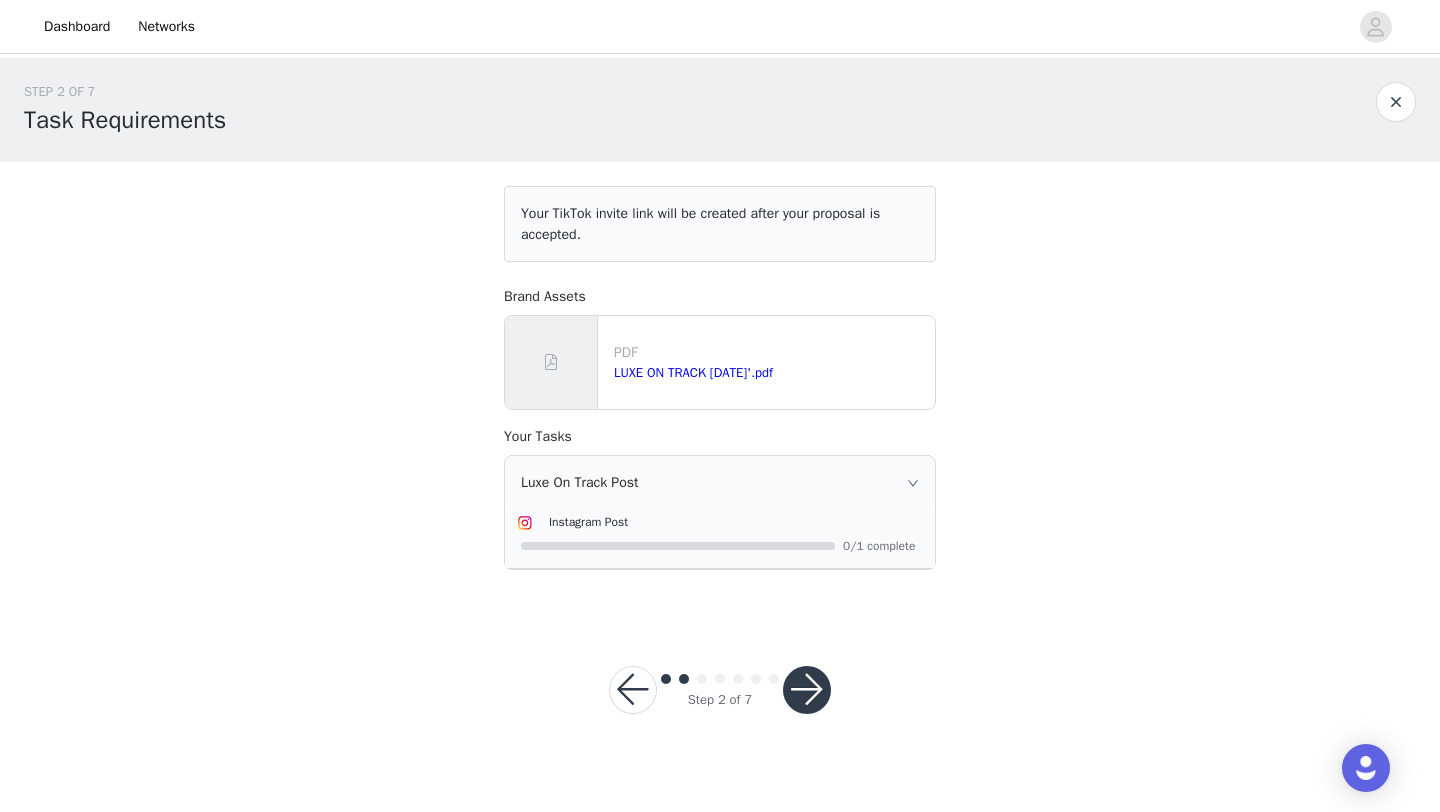 click at bounding box center [722, 545] 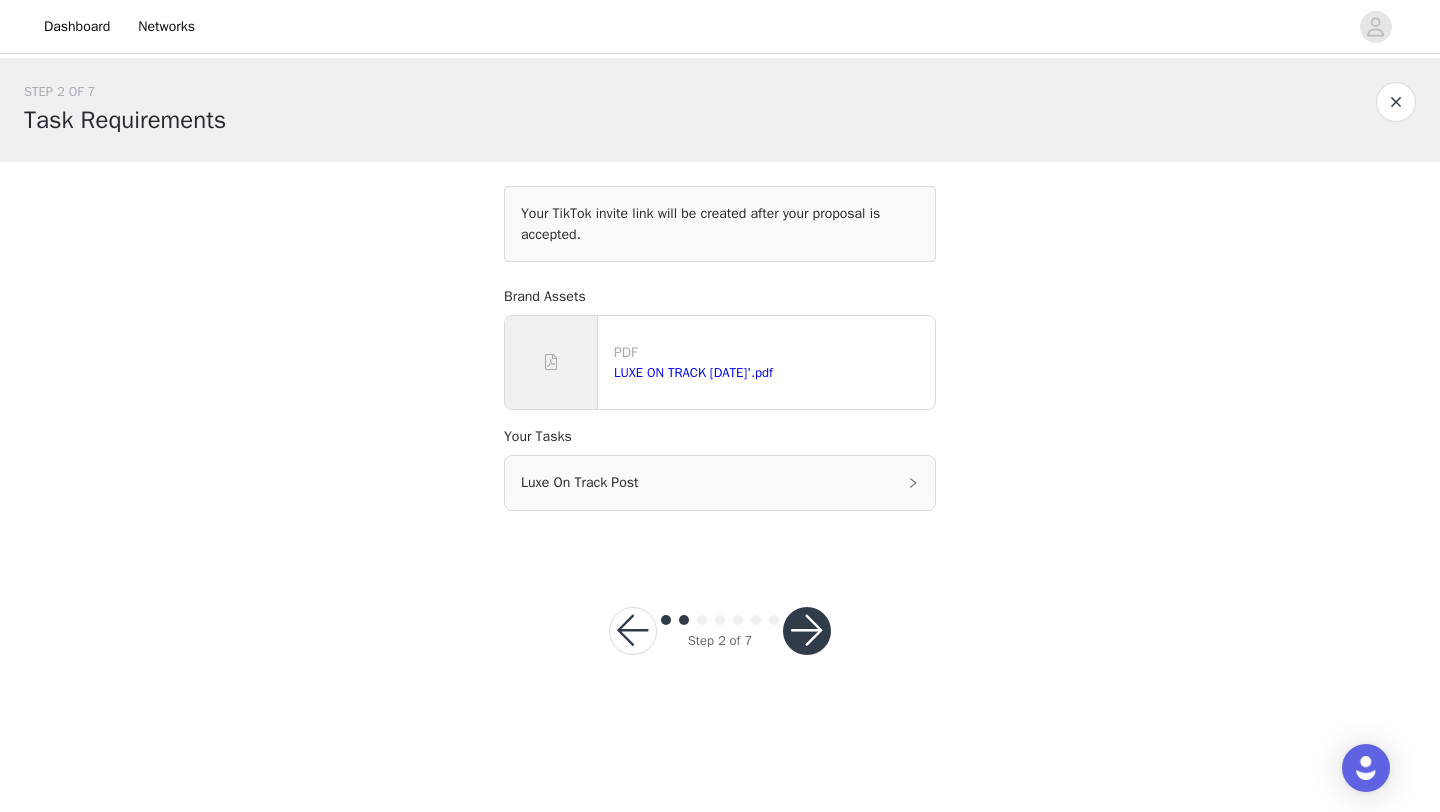 click on "Luxe On Track Post" at bounding box center [720, 483] 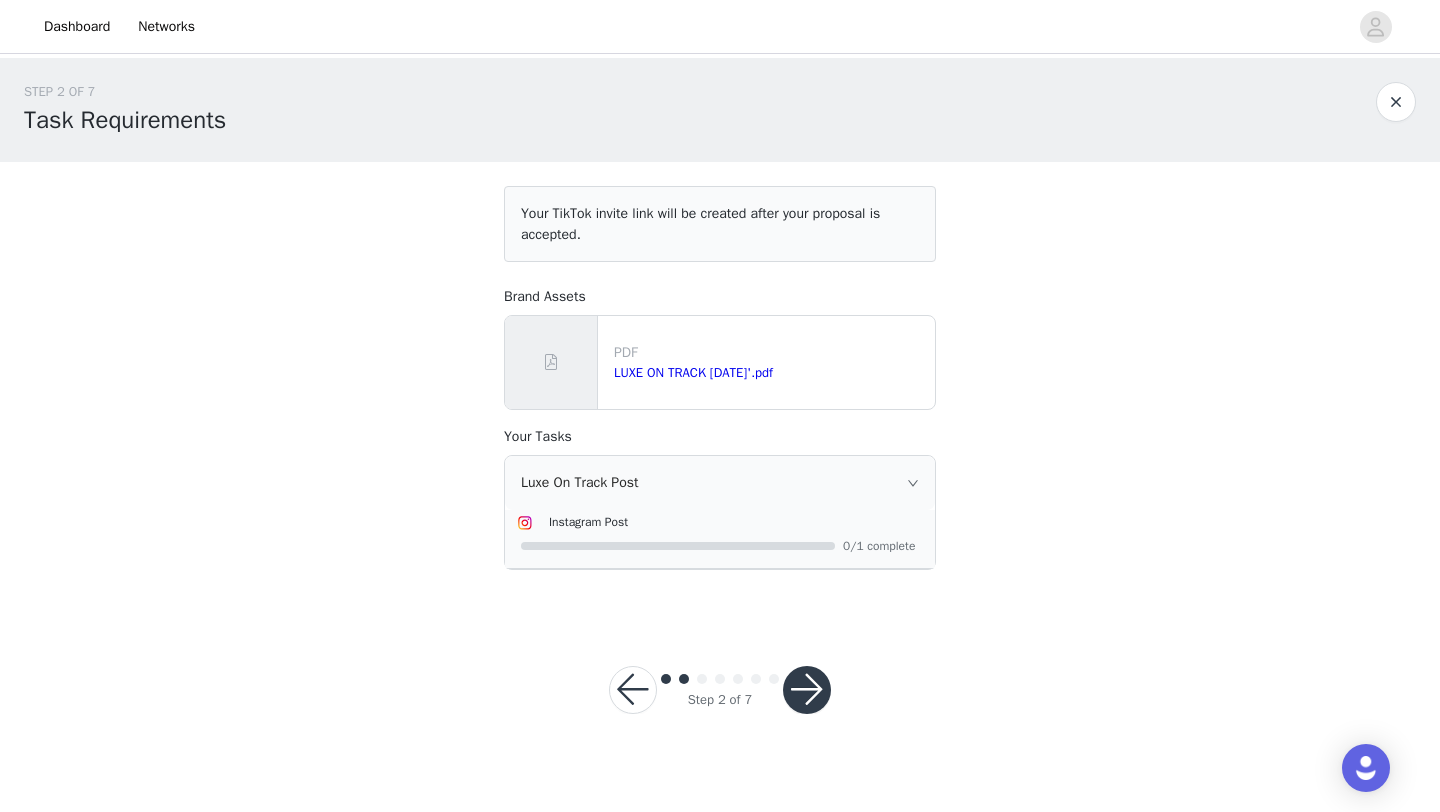 click at bounding box center (807, 690) 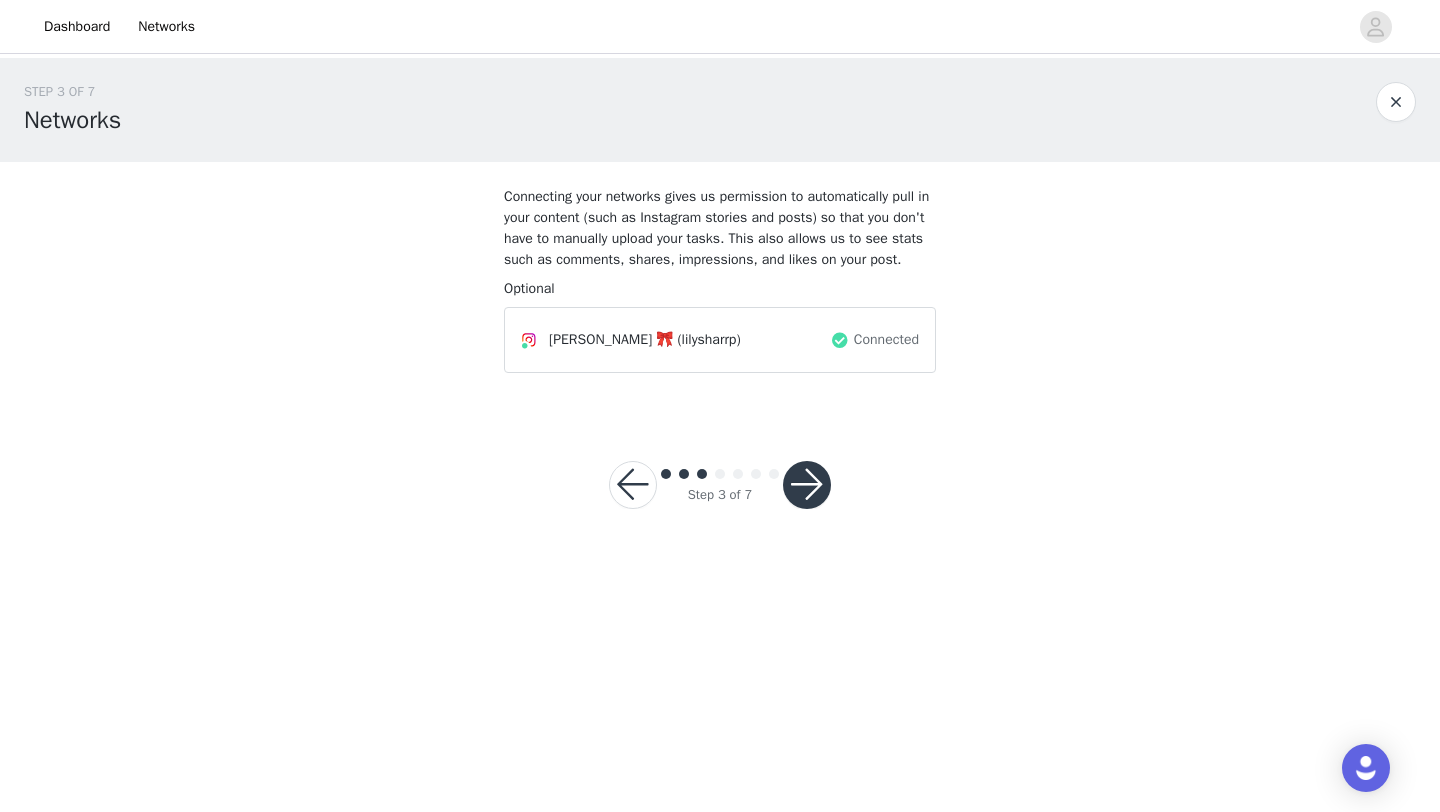 click at bounding box center (807, 485) 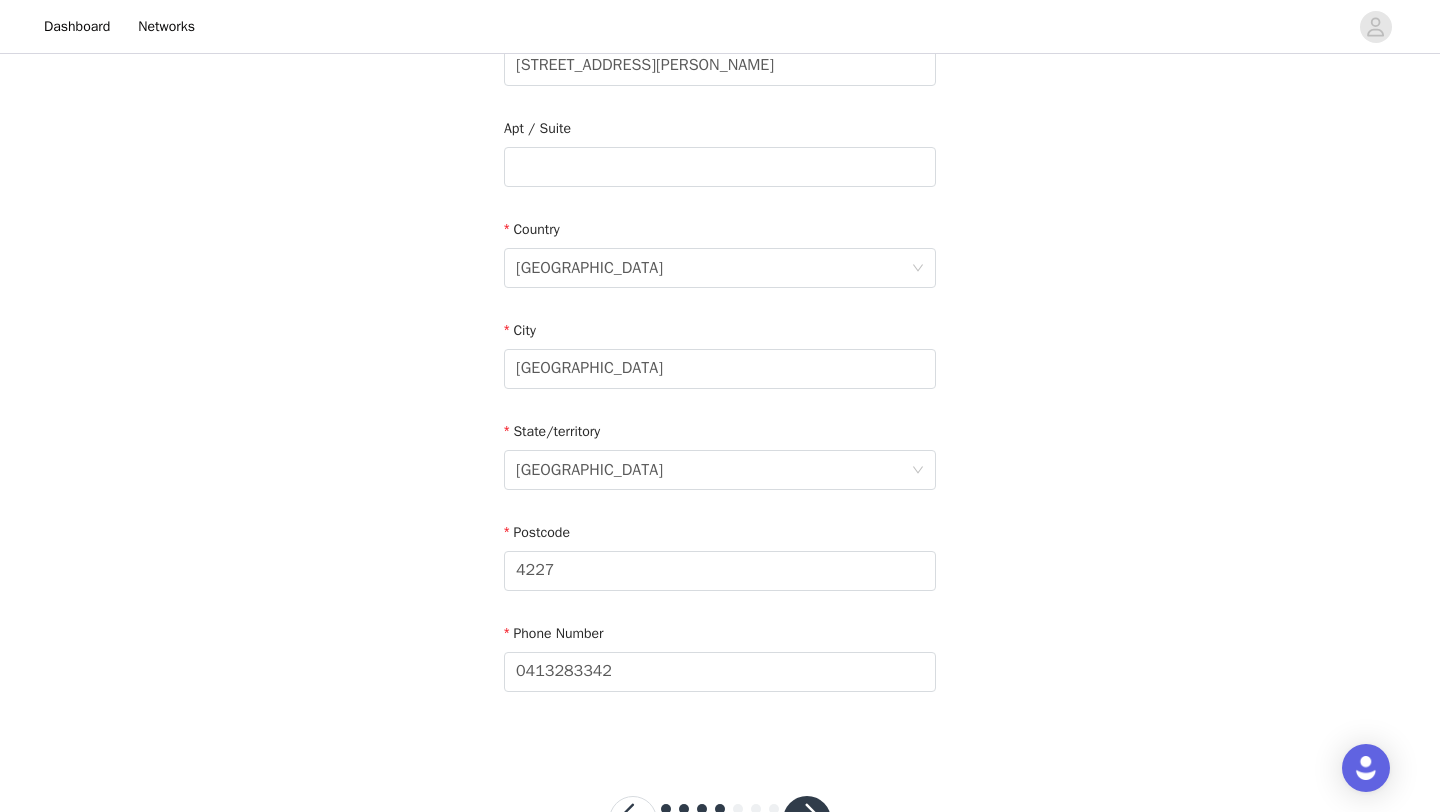 scroll, scrollTop: 551, scrollLeft: 0, axis: vertical 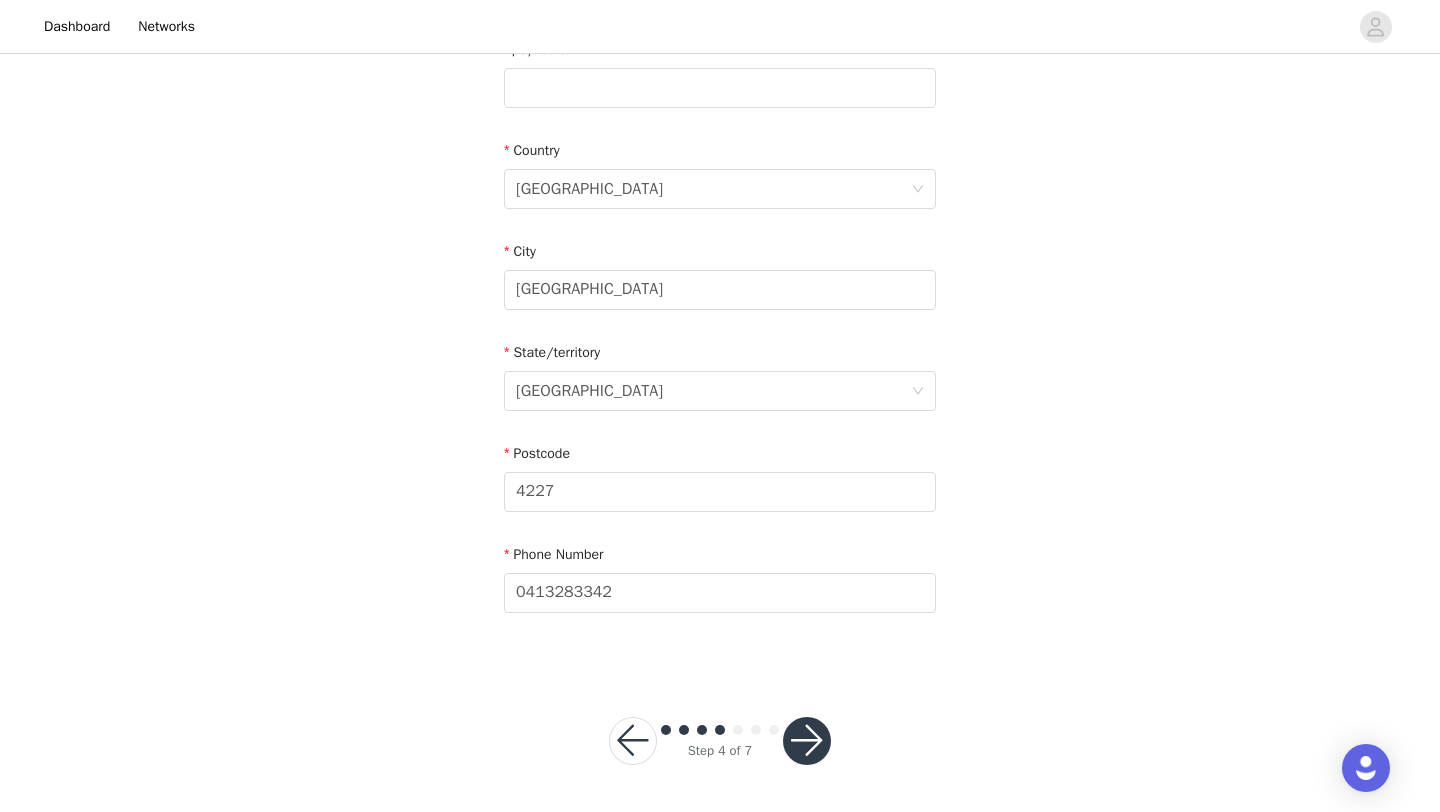 click at bounding box center (633, 741) 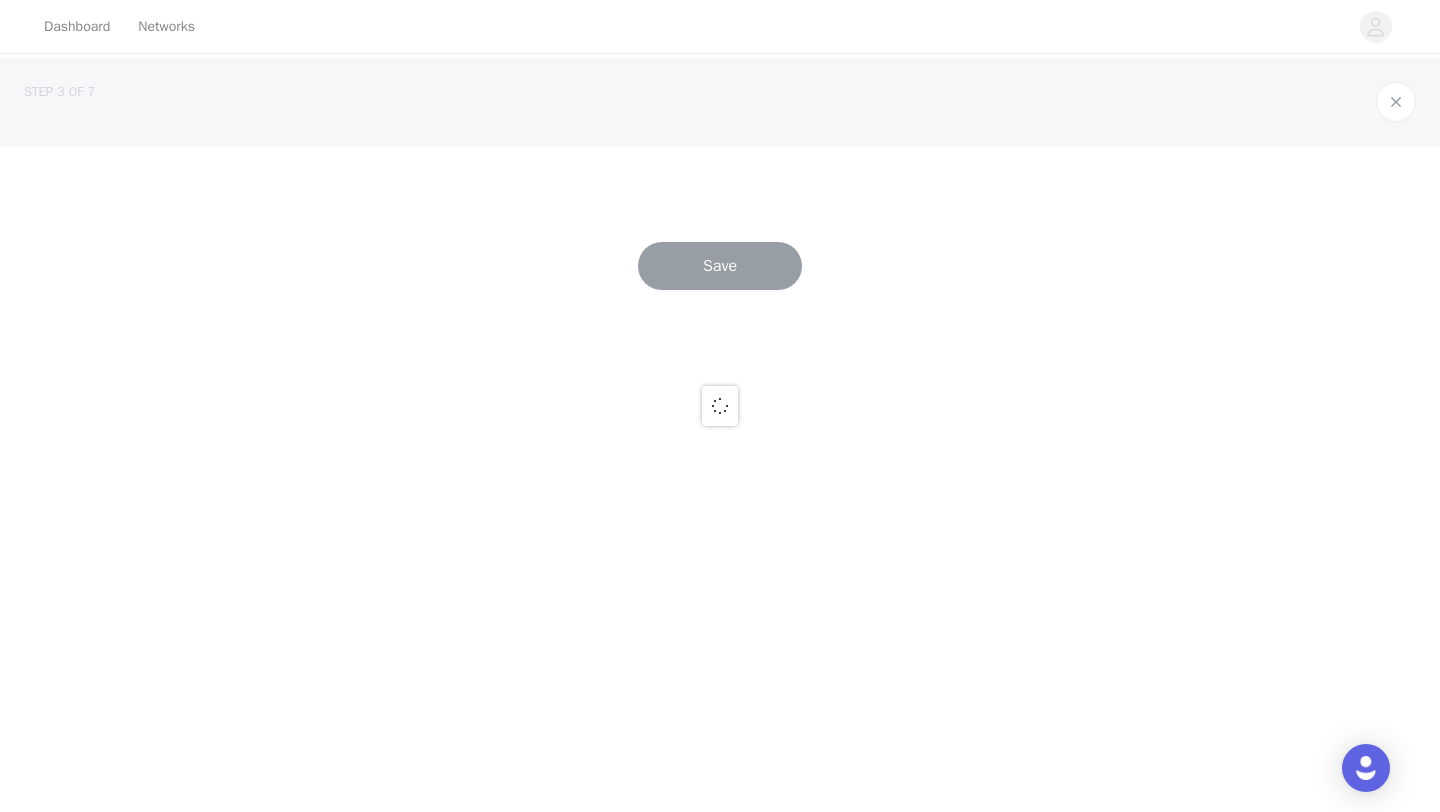 scroll, scrollTop: 0, scrollLeft: 0, axis: both 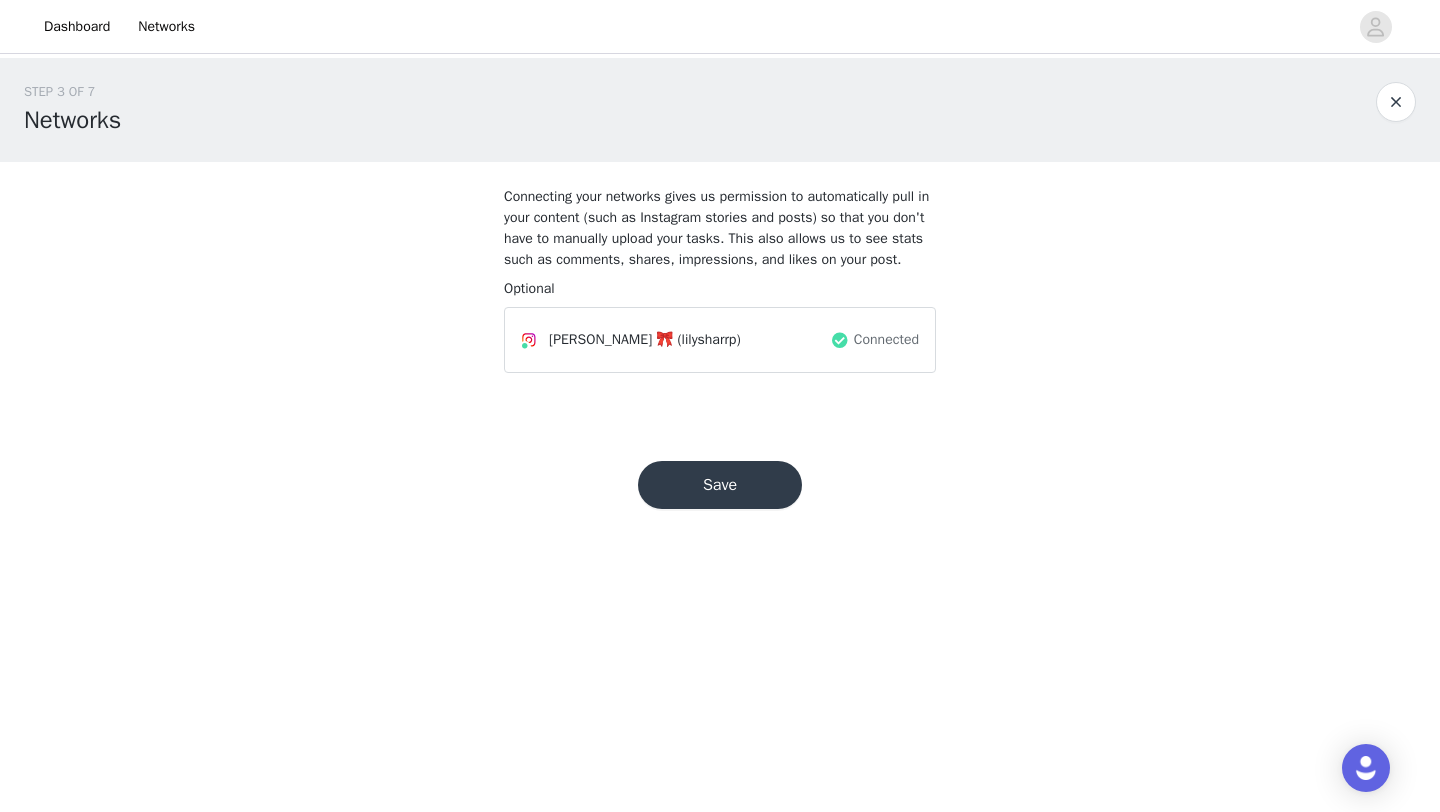 click on "Connected" at bounding box center [874, 340] 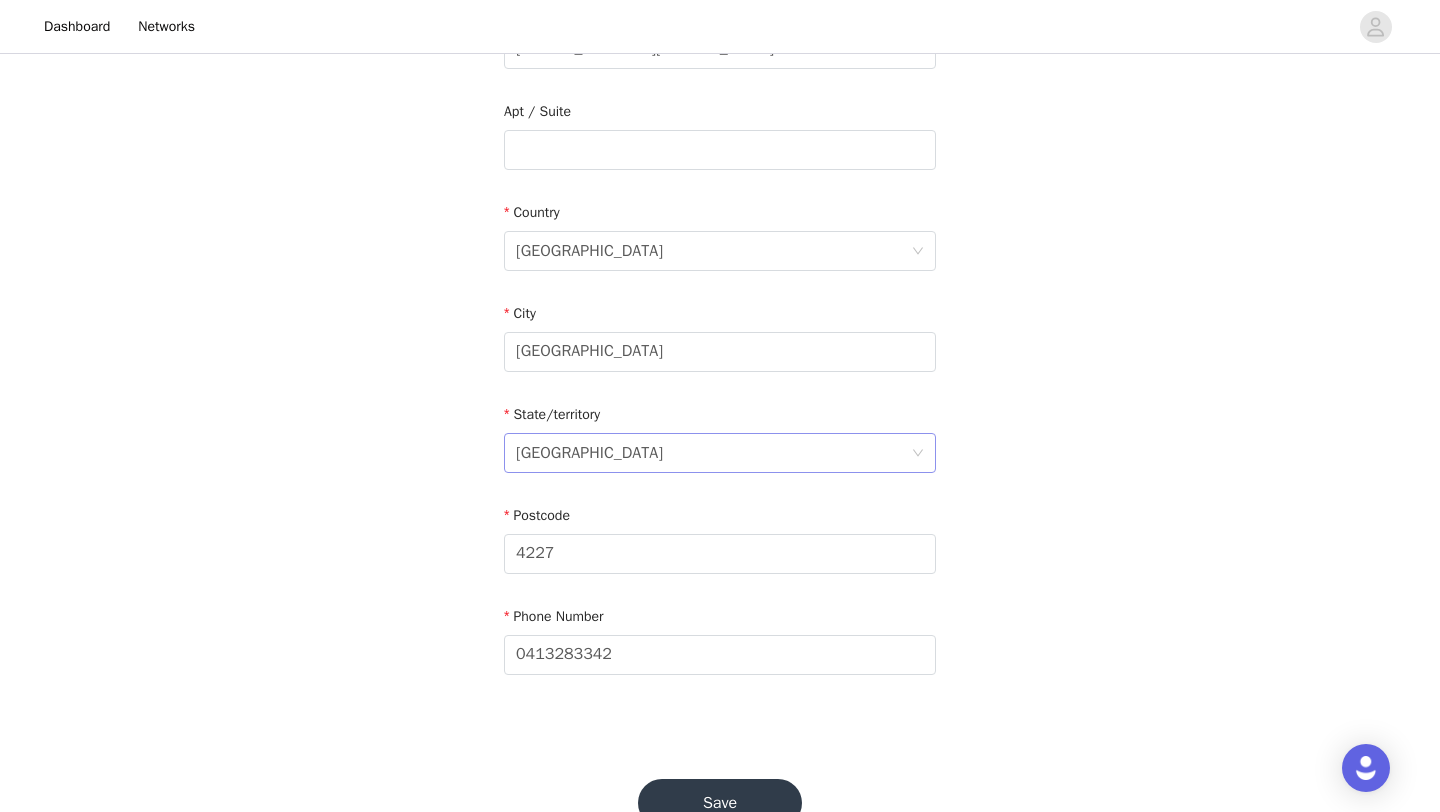 scroll, scrollTop: 513, scrollLeft: 0, axis: vertical 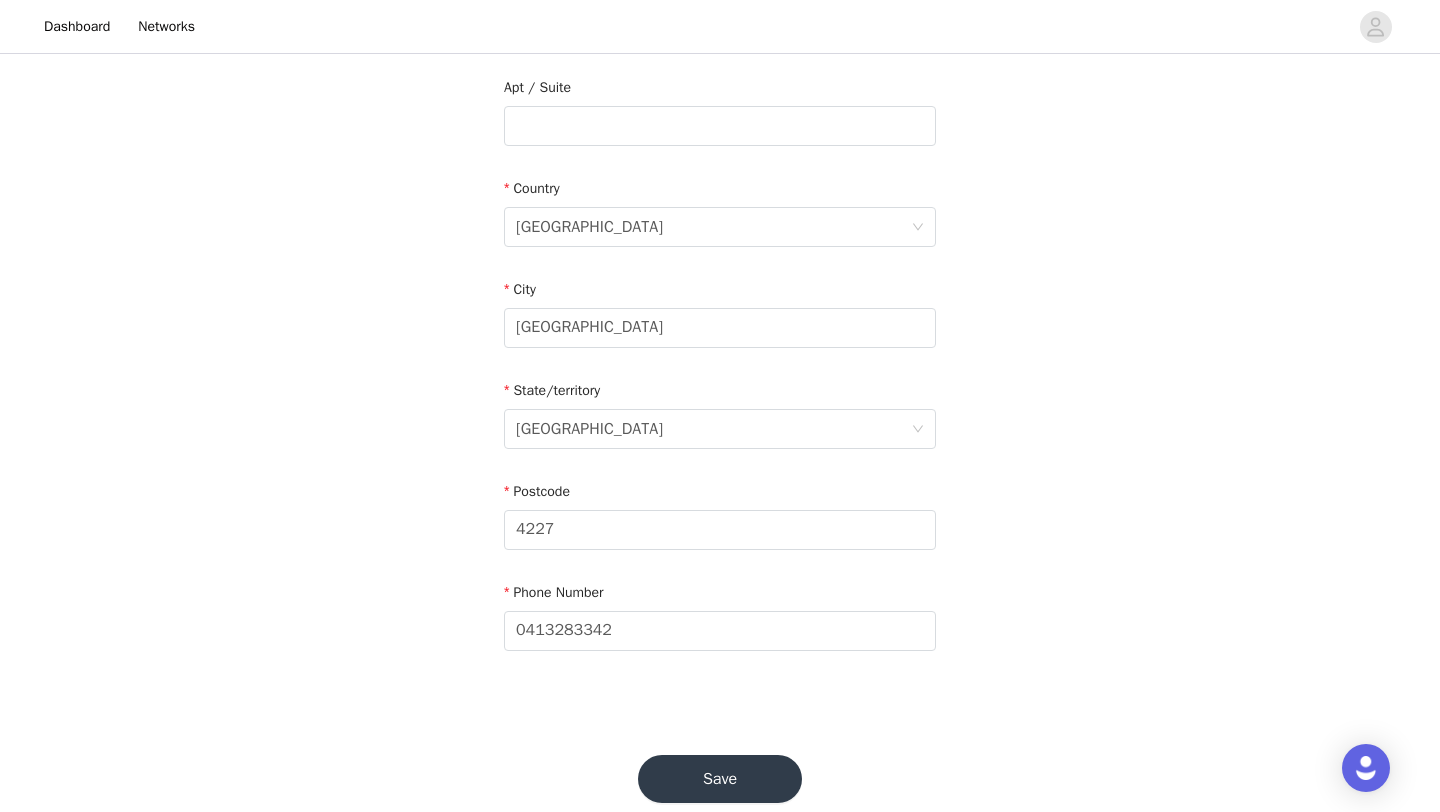click on "Save" at bounding box center [720, 779] 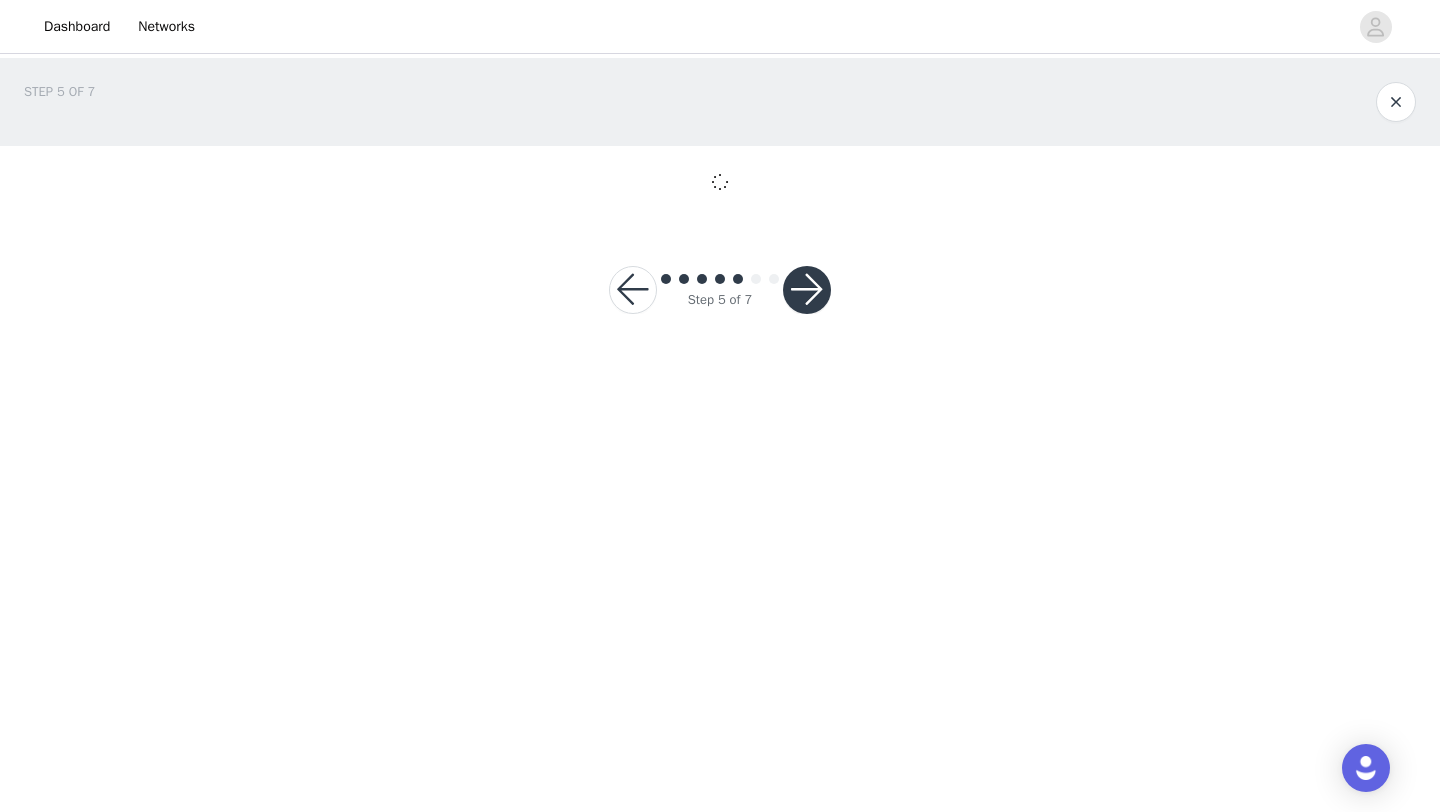 scroll, scrollTop: 0, scrollLeft: 0, axis: both 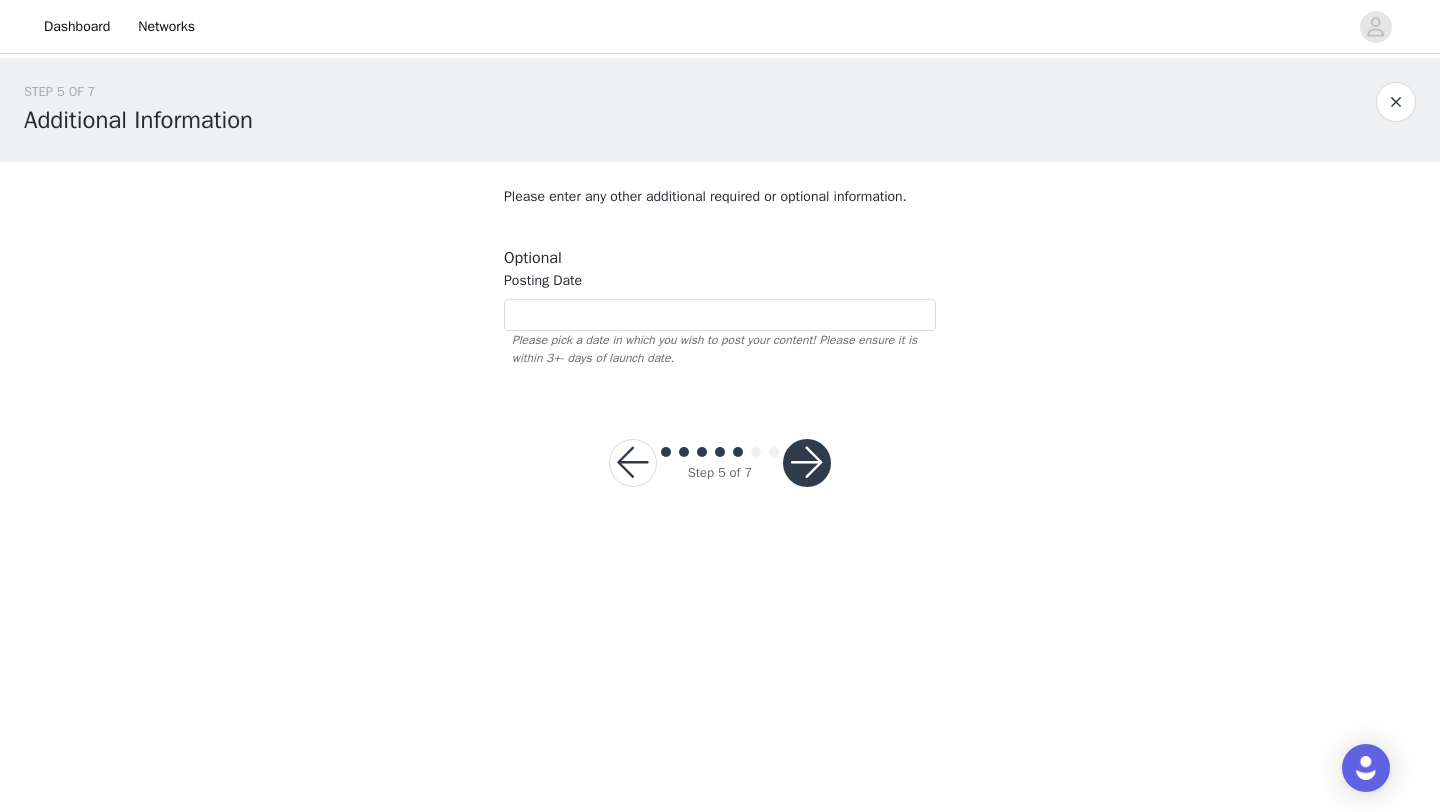click at bounding box center [807, 463] 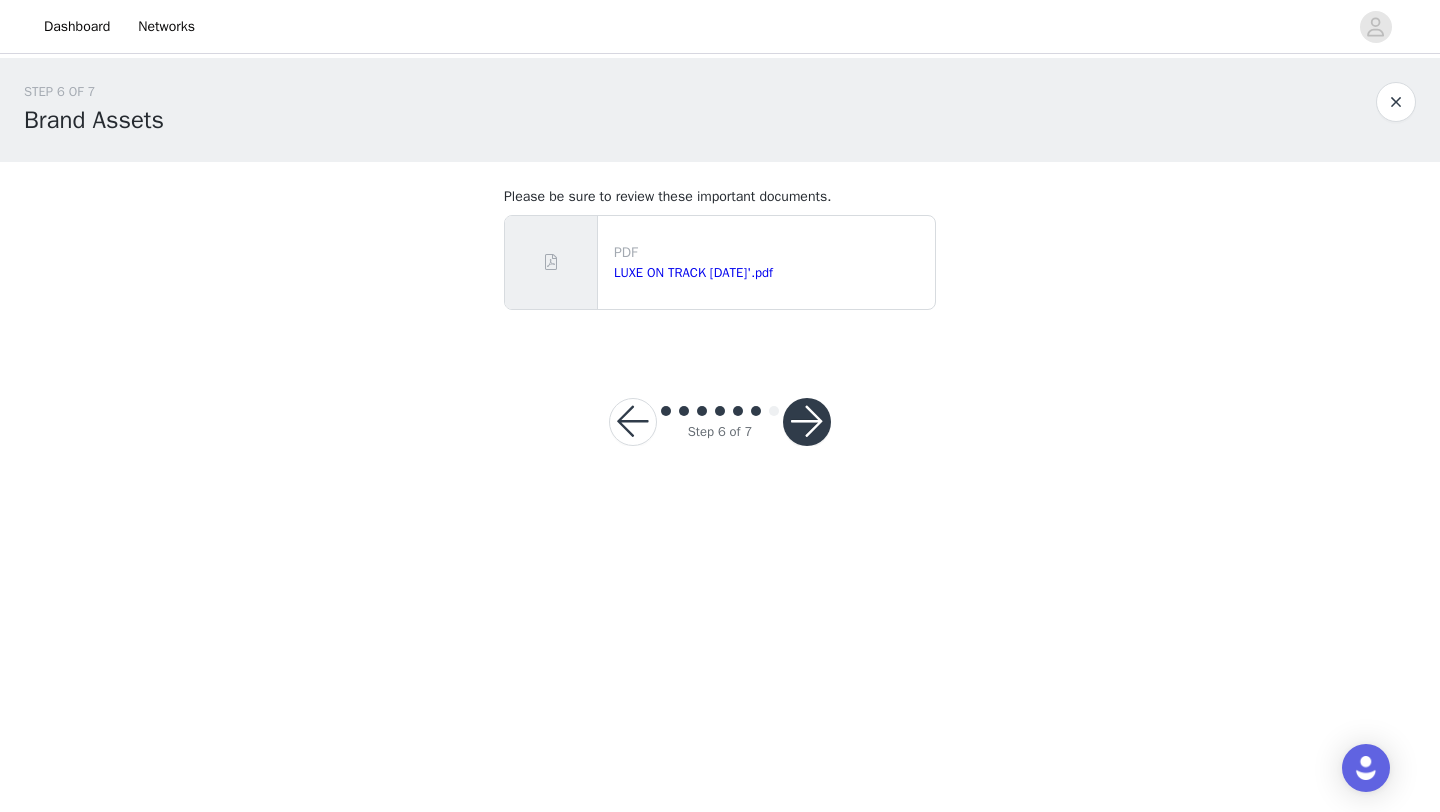click at bounding box center (807, 422) 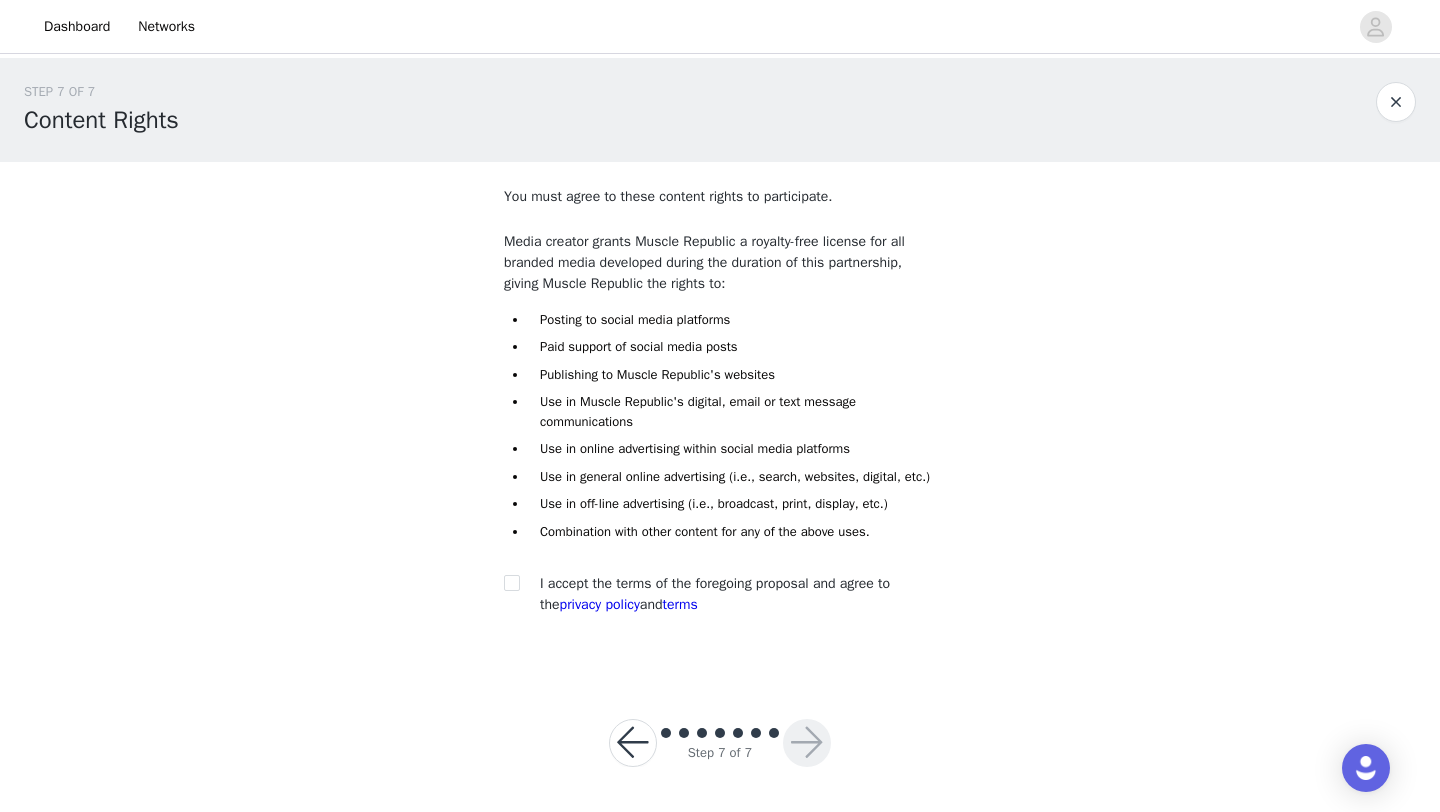 scroll, scrollTop: 22, scrollLeft: 0, axis: vertical 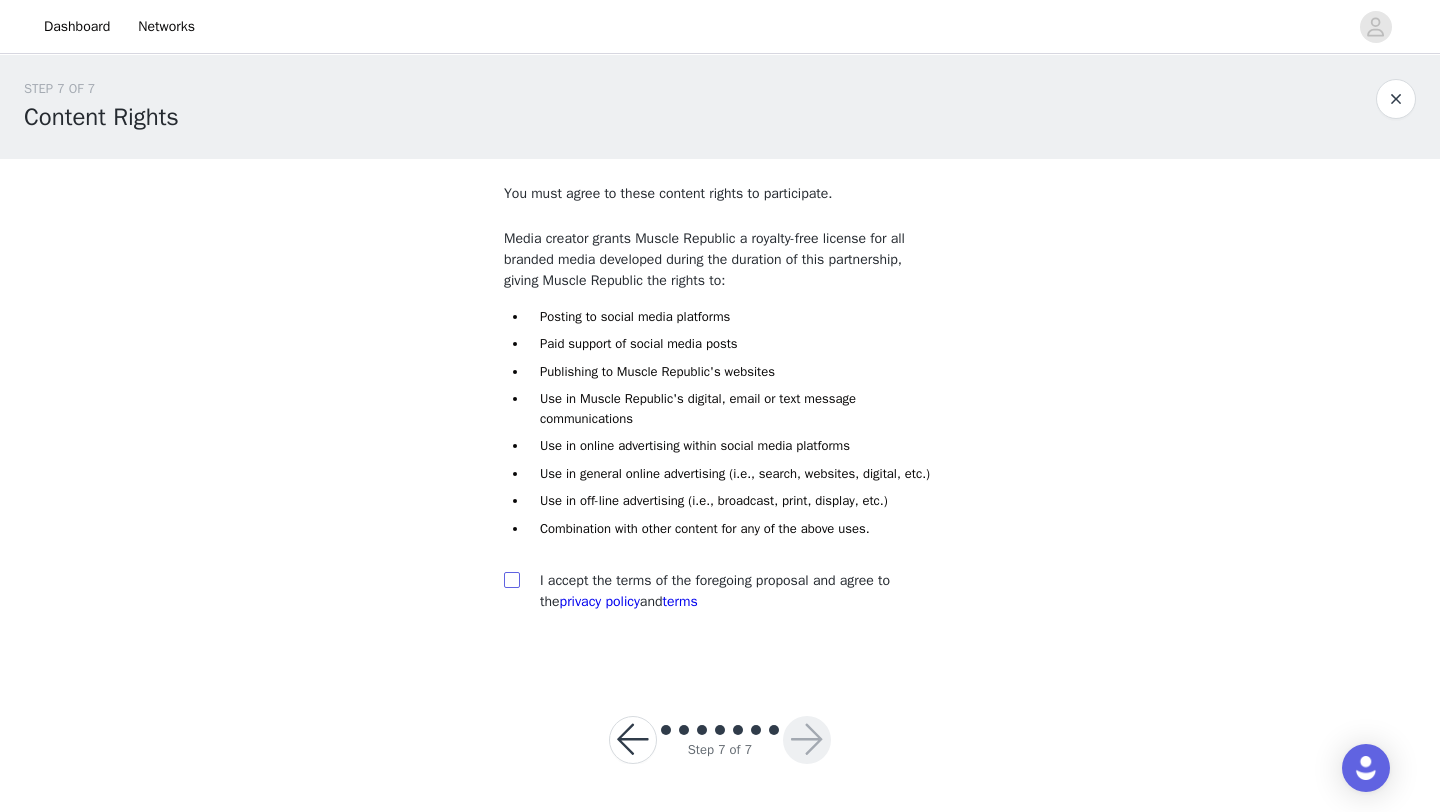 click at bounding box center (511, 579) 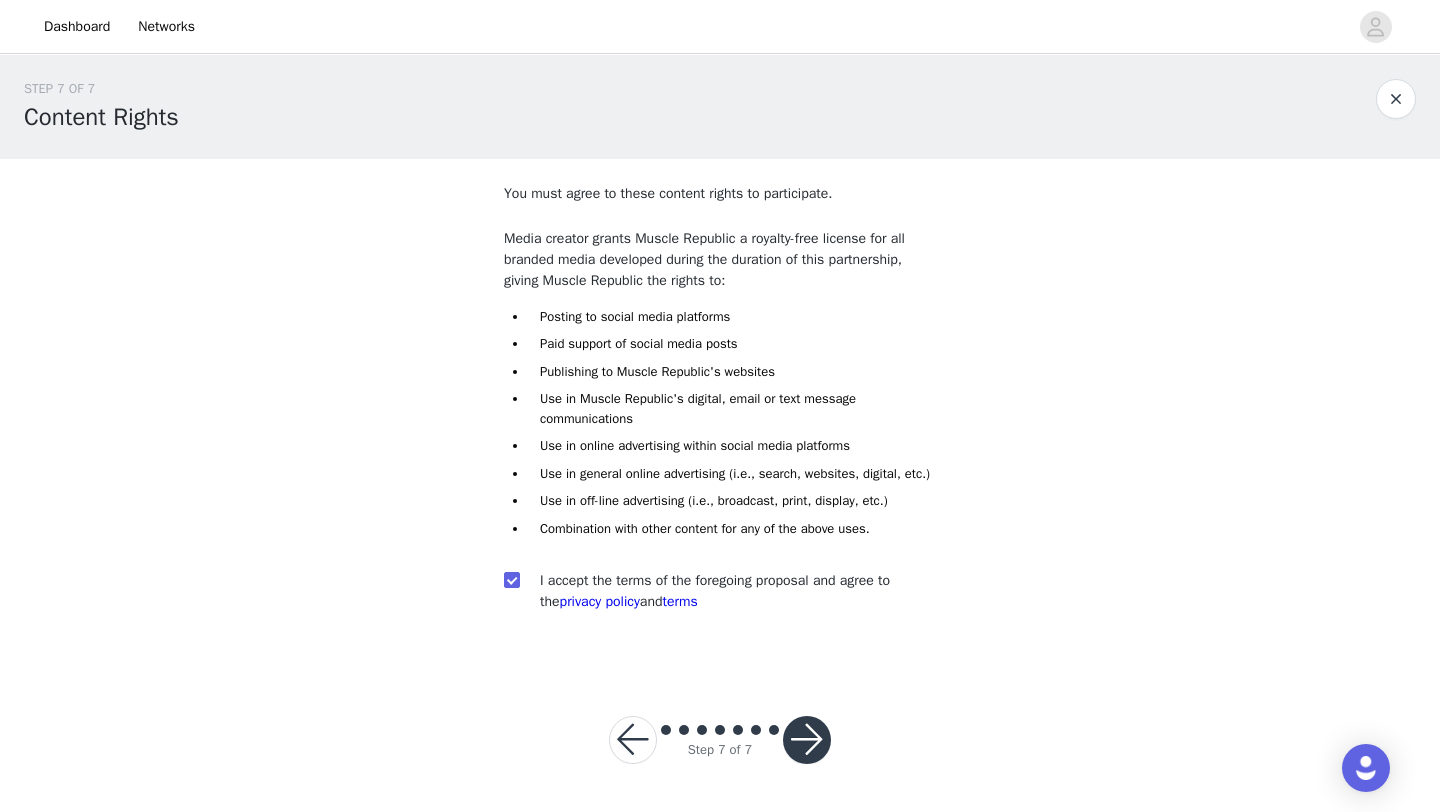 click at bounding box center (807, 740) 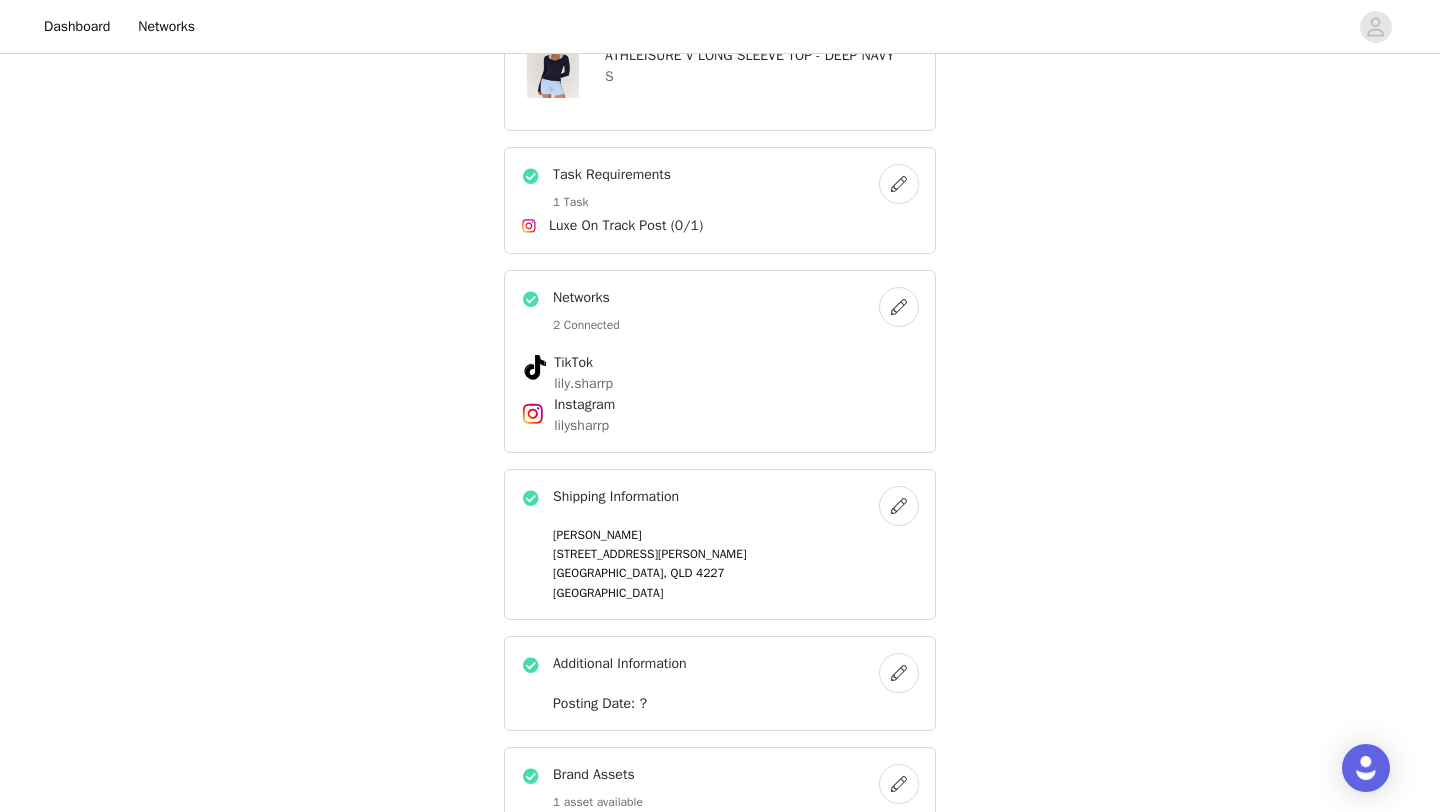 scroll, scrollTop: 1042, scrollLeft: 0, axis: vertical 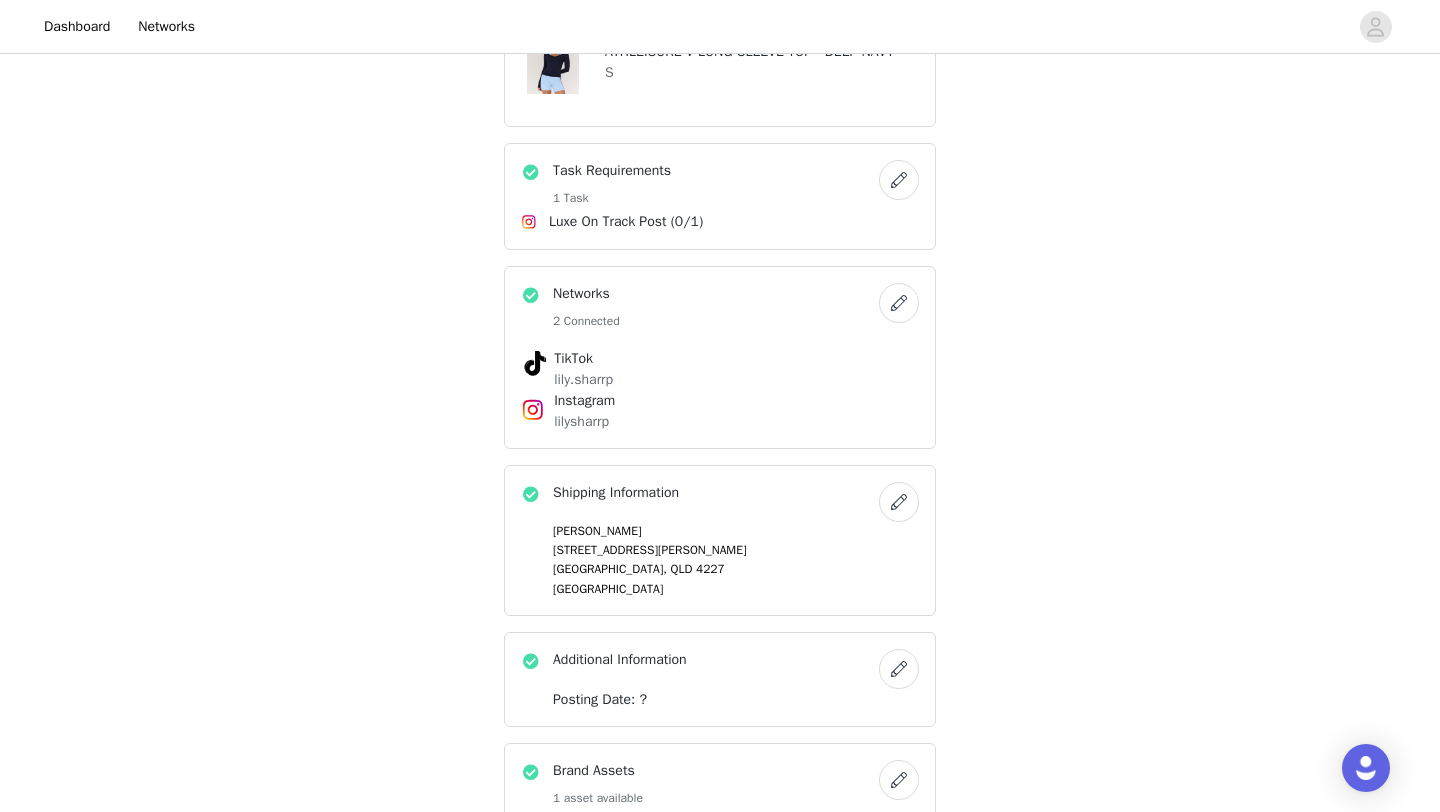 click at bounding box center [899, 303] 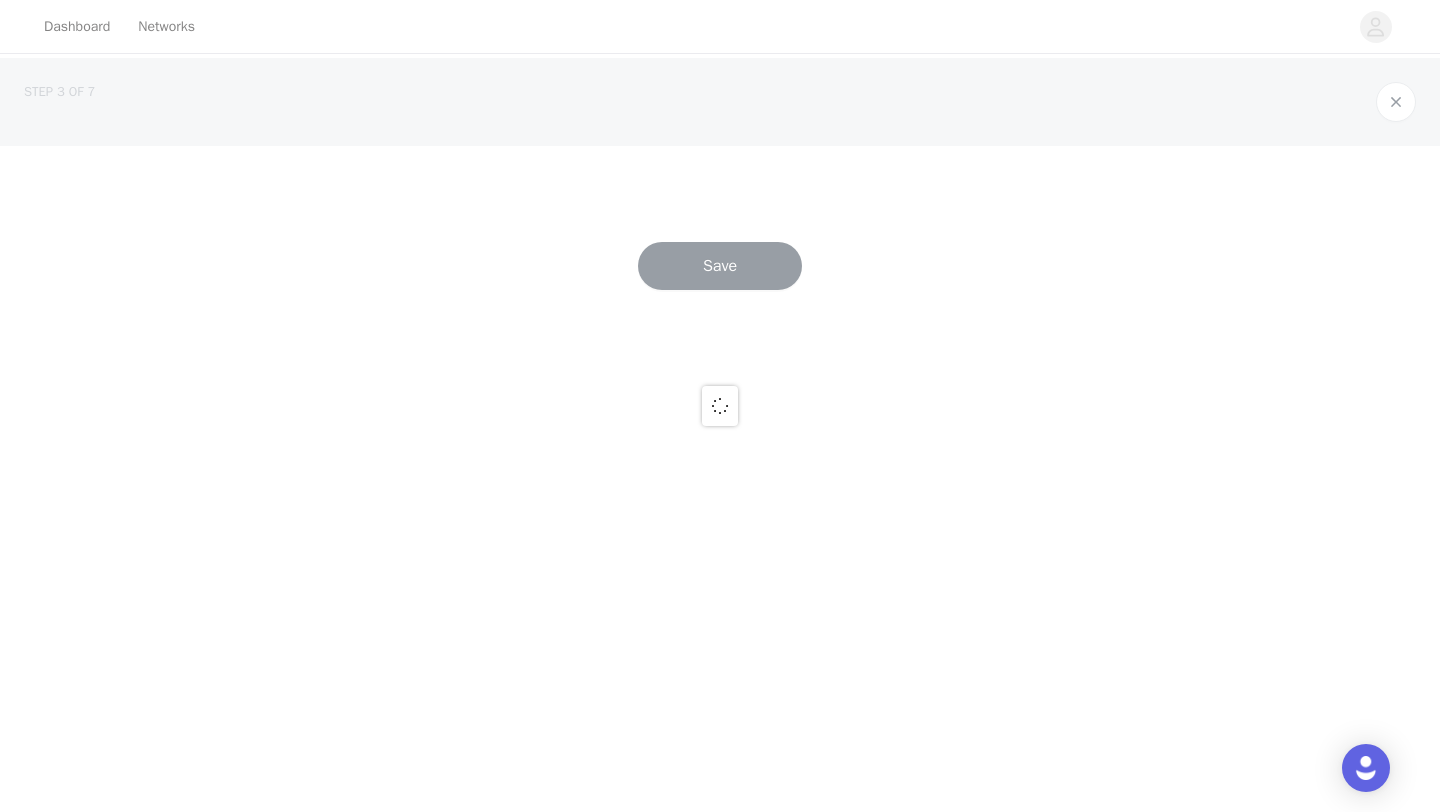 scroll, scrollTop: 0, scrollLeft: 0, axis: both 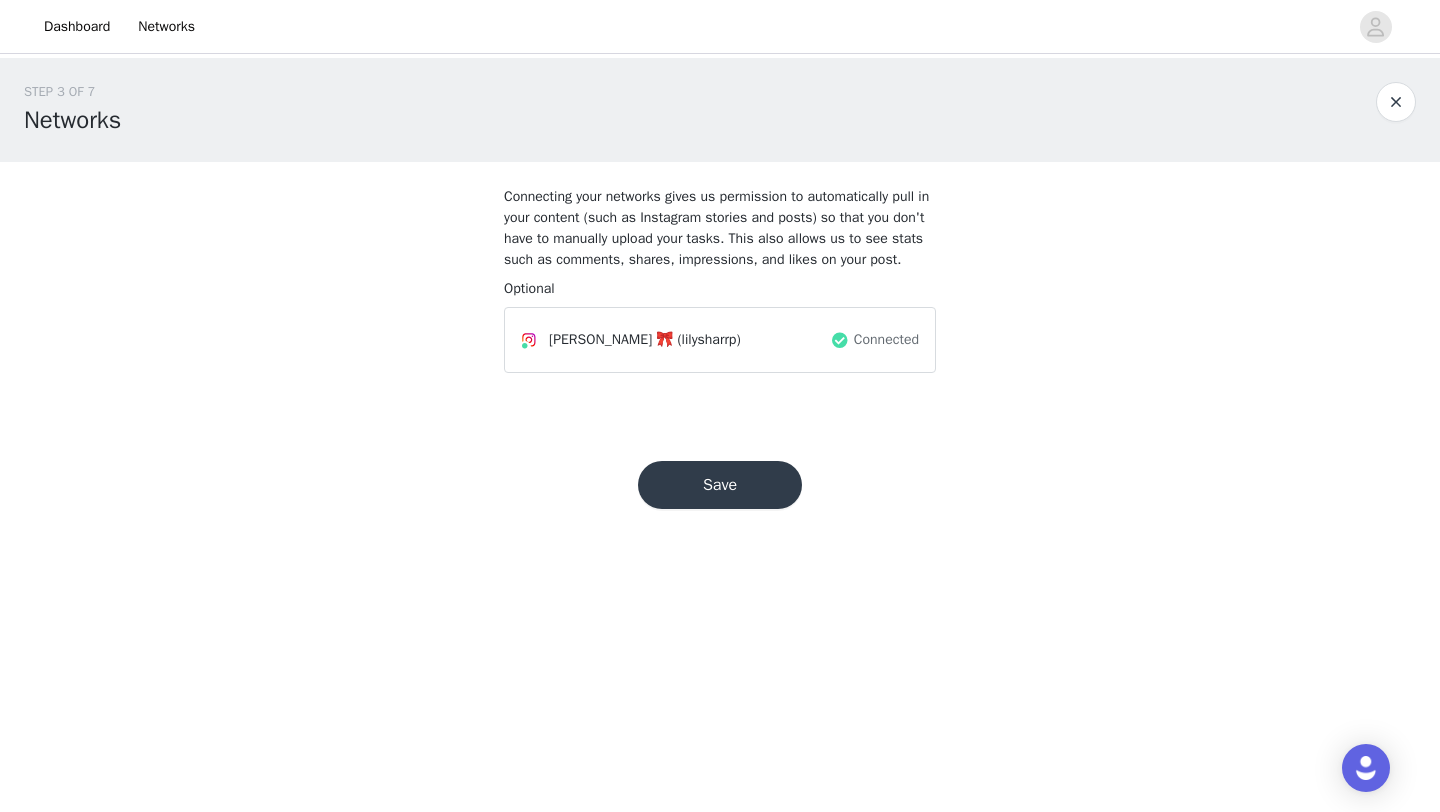 click on "(lilysharrp)" at bounding box center (708, 339) 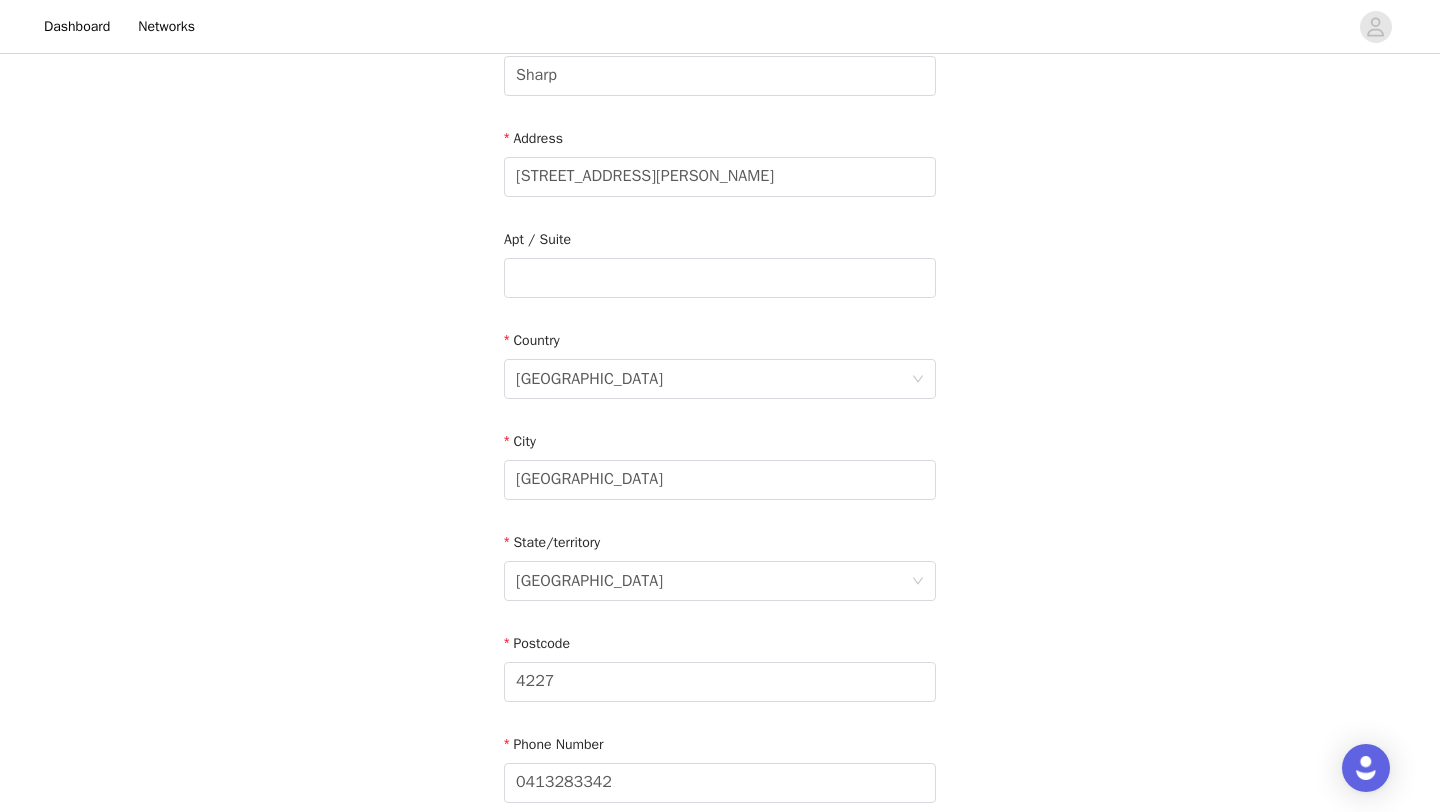 scroll, scrollTop: 551, scrollLeft: 0, axis: vertical 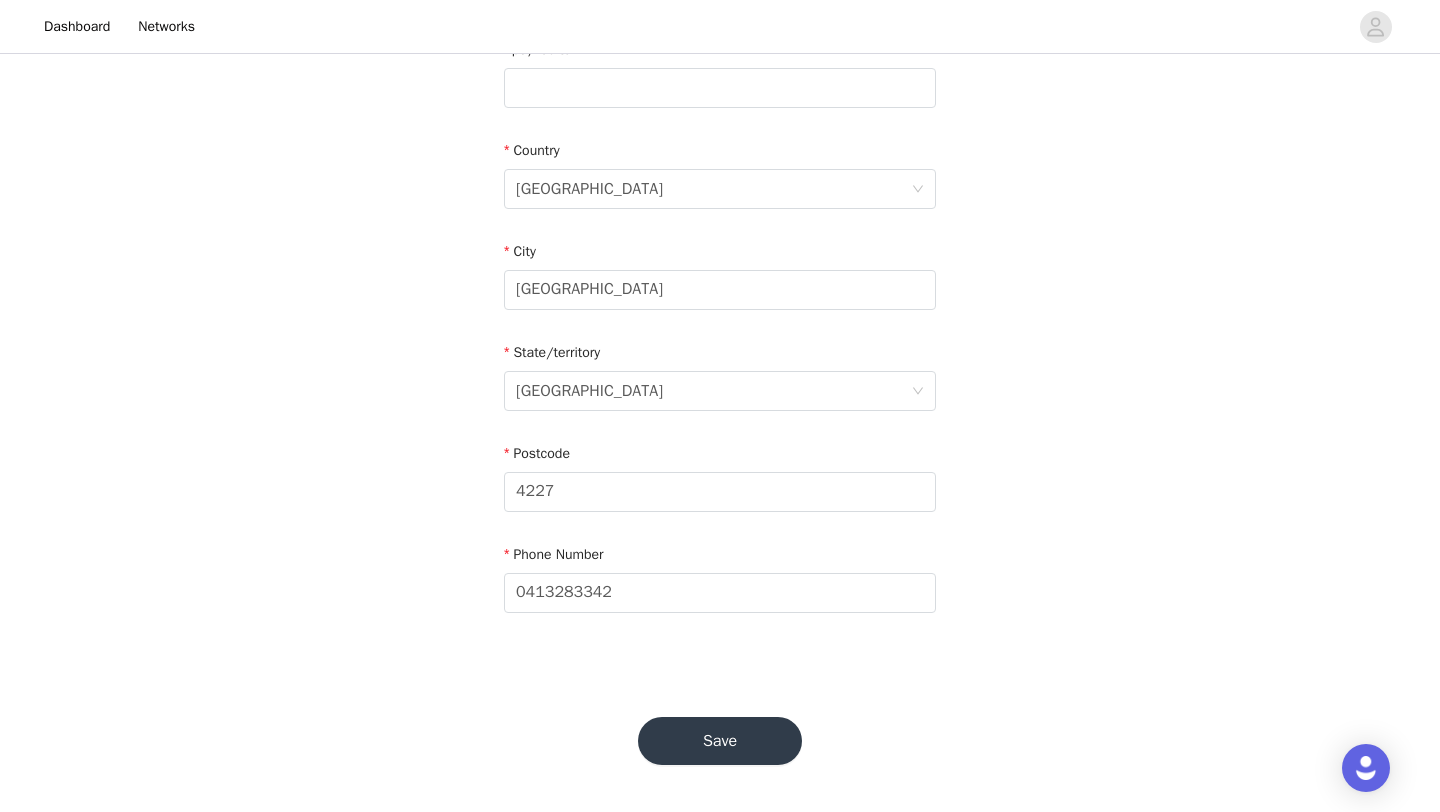 click on "Save" at bounding box center [720, 741] 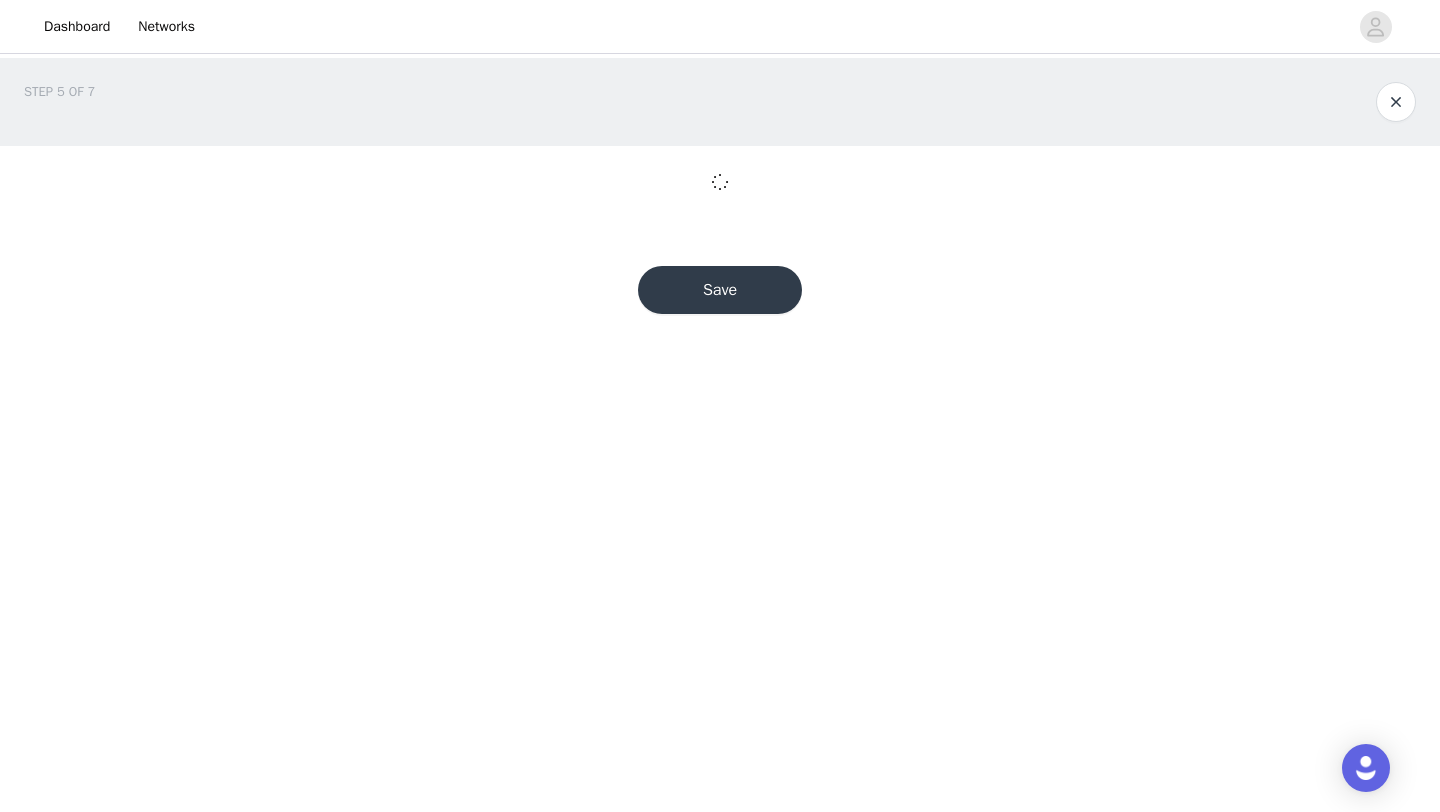 scroll, scrollTop: 0, scrollLeft: 0, axis: both 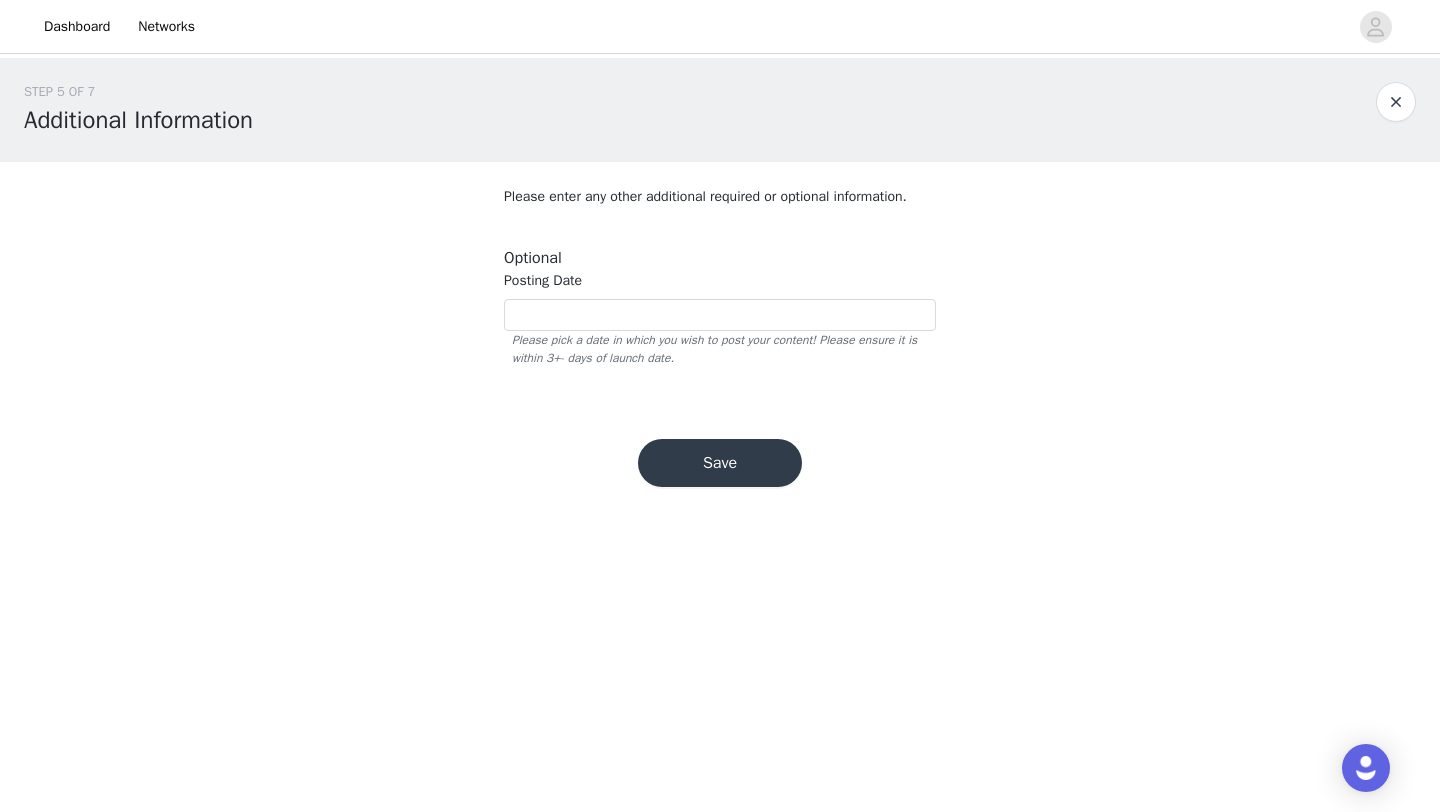 click on "Save" at bounding box center (720, 463) 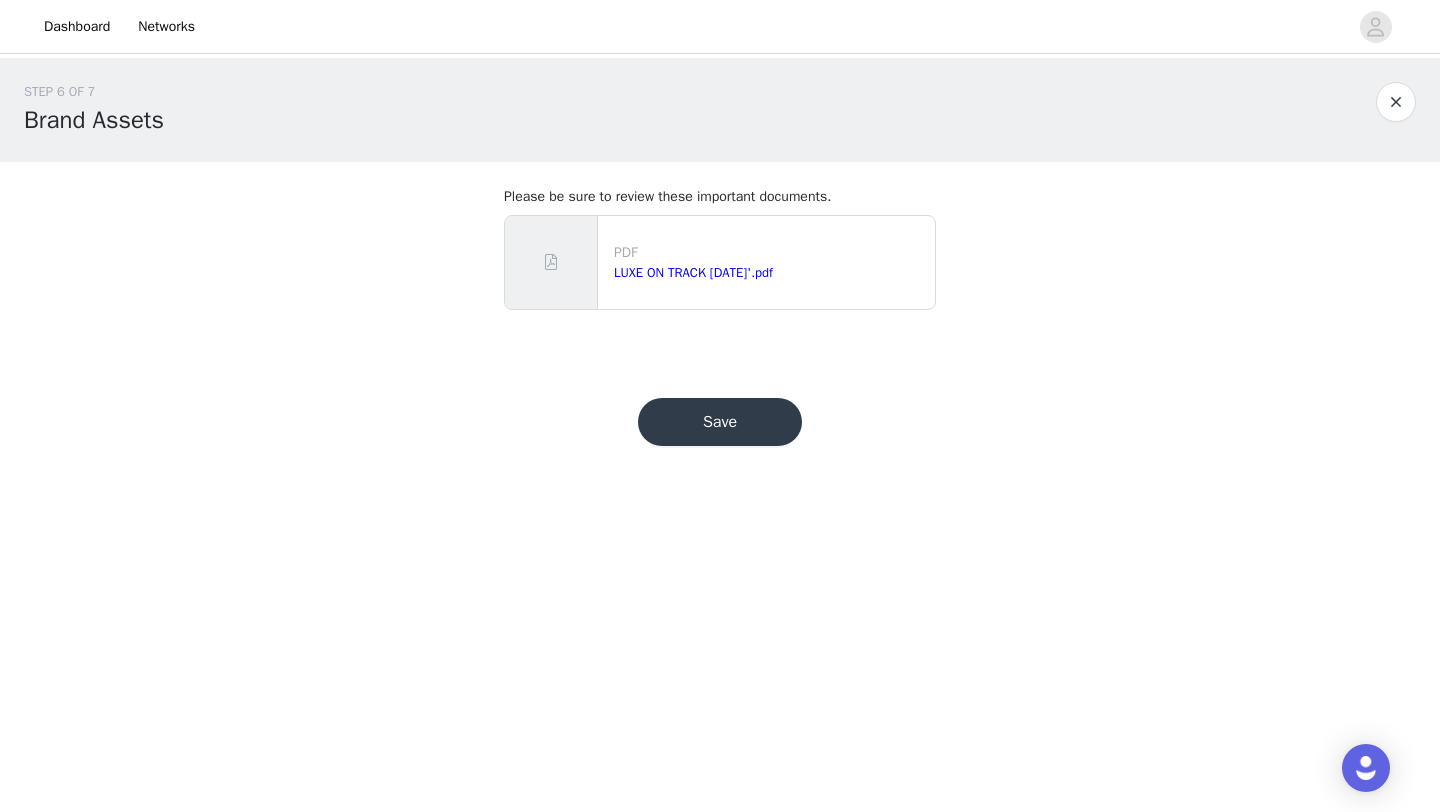 click on "Save" at bounding box center [720, 422] 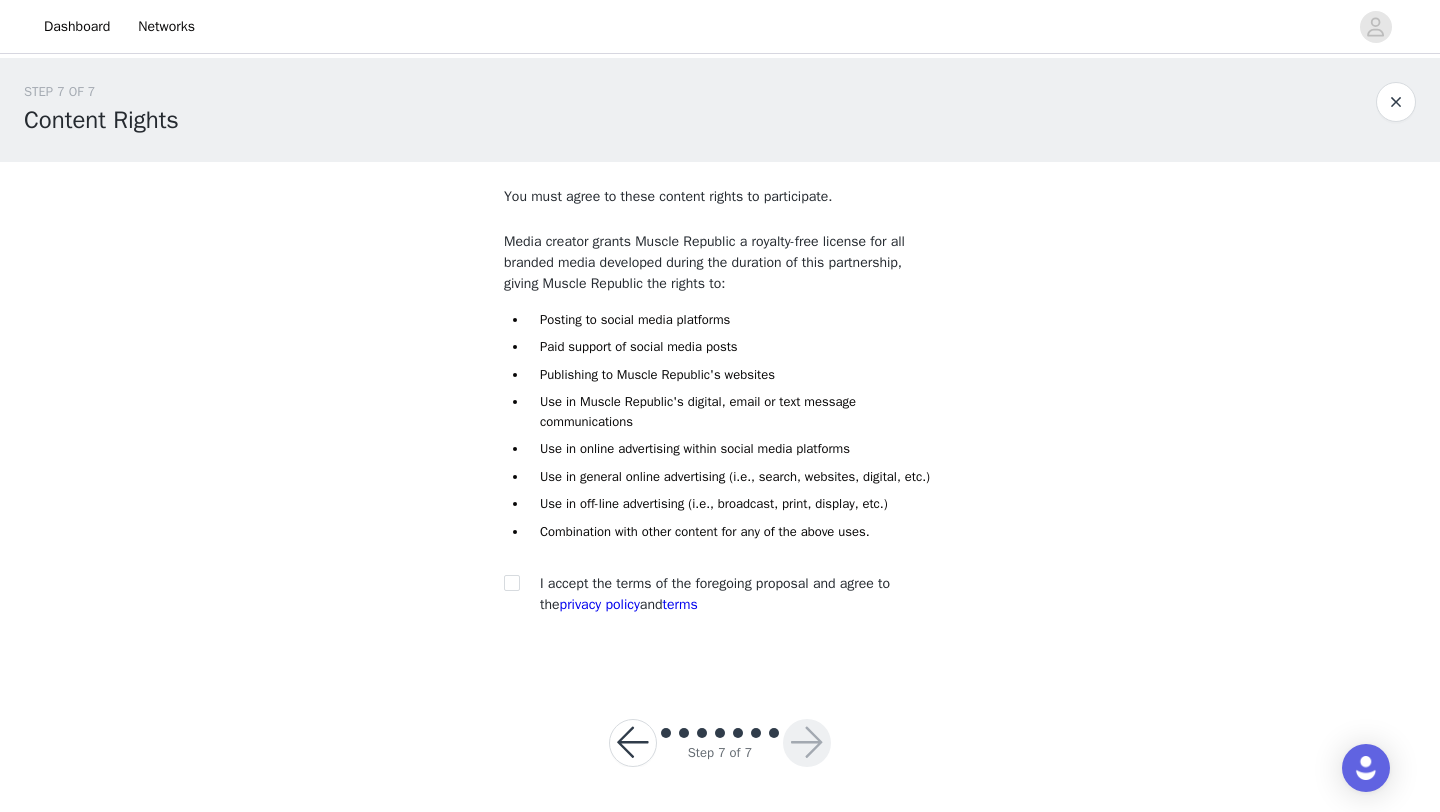 scroll, scrollTop: 22, scrollLeft: 0, axis: vertical 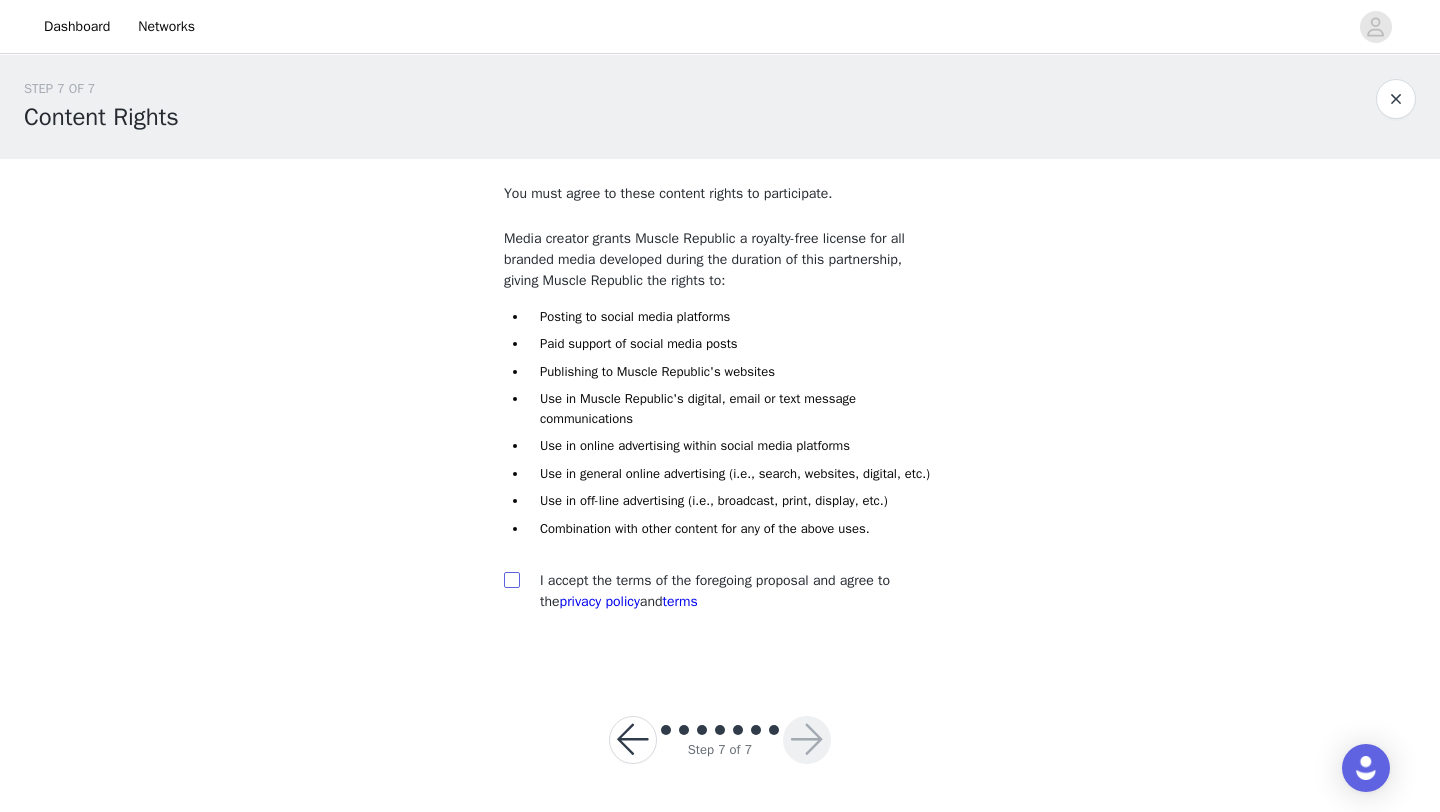click at bounding box center [511, 579] 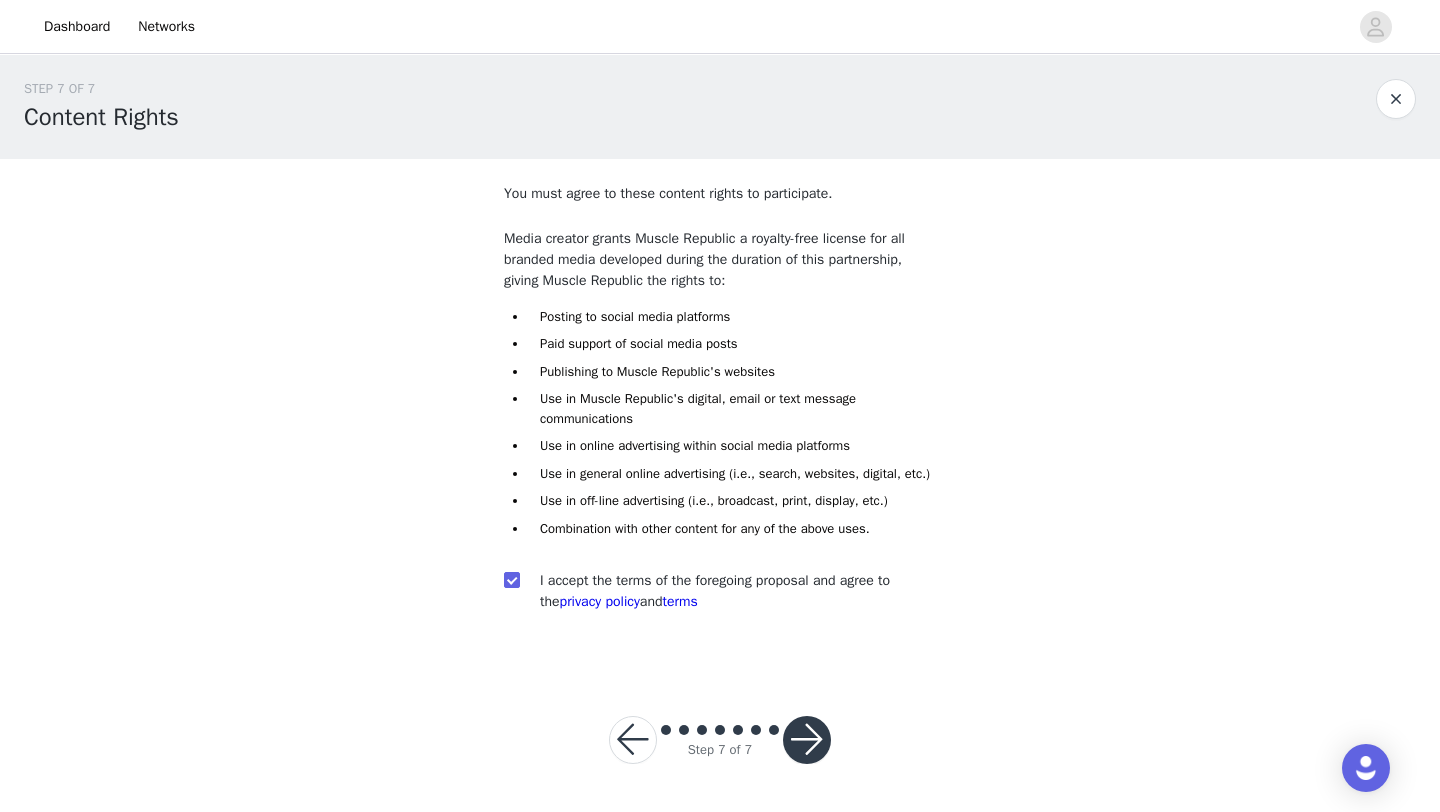 click at bounding box center (807, 740) 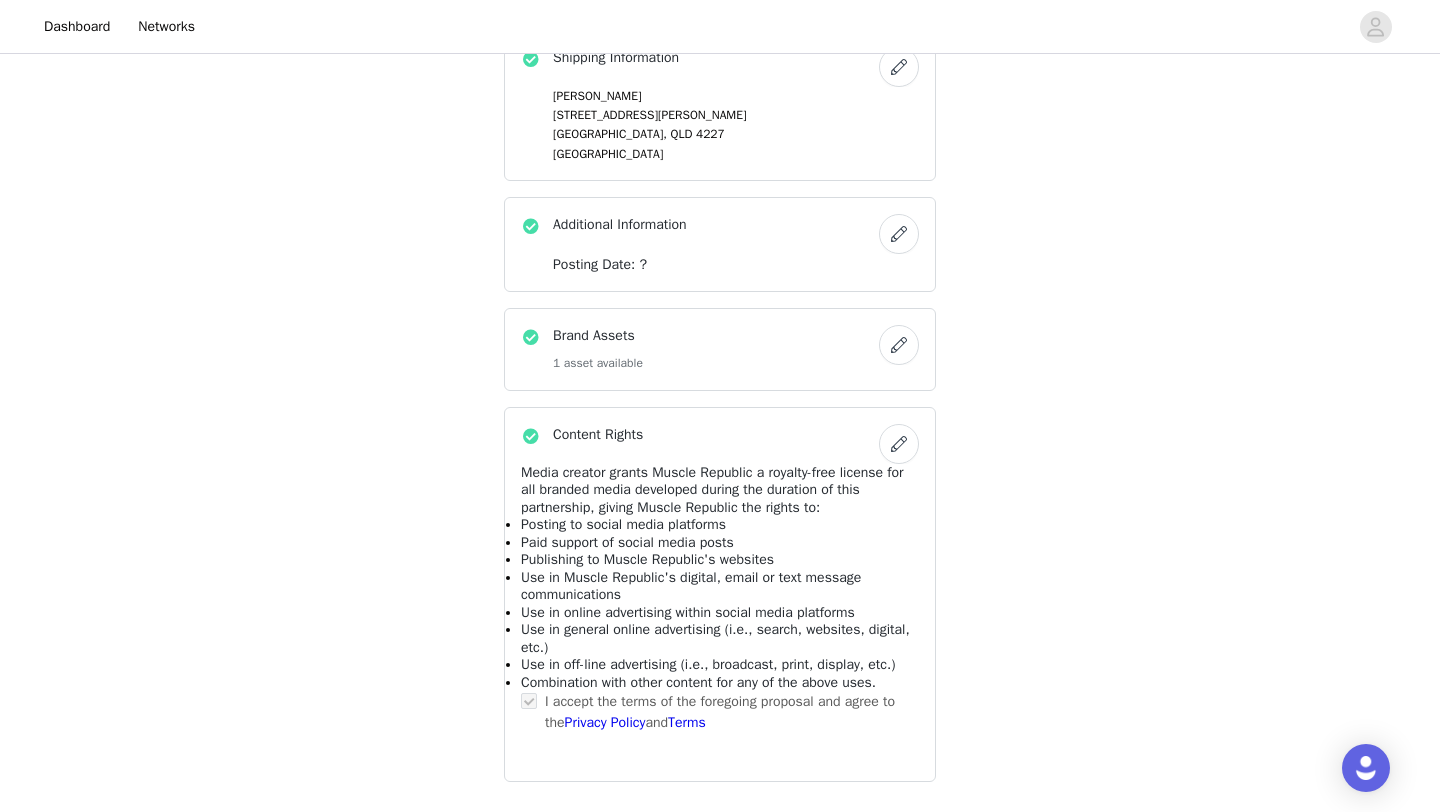 scroll, scrollTop: 1574, scrollLeft: 0, axis: vertical 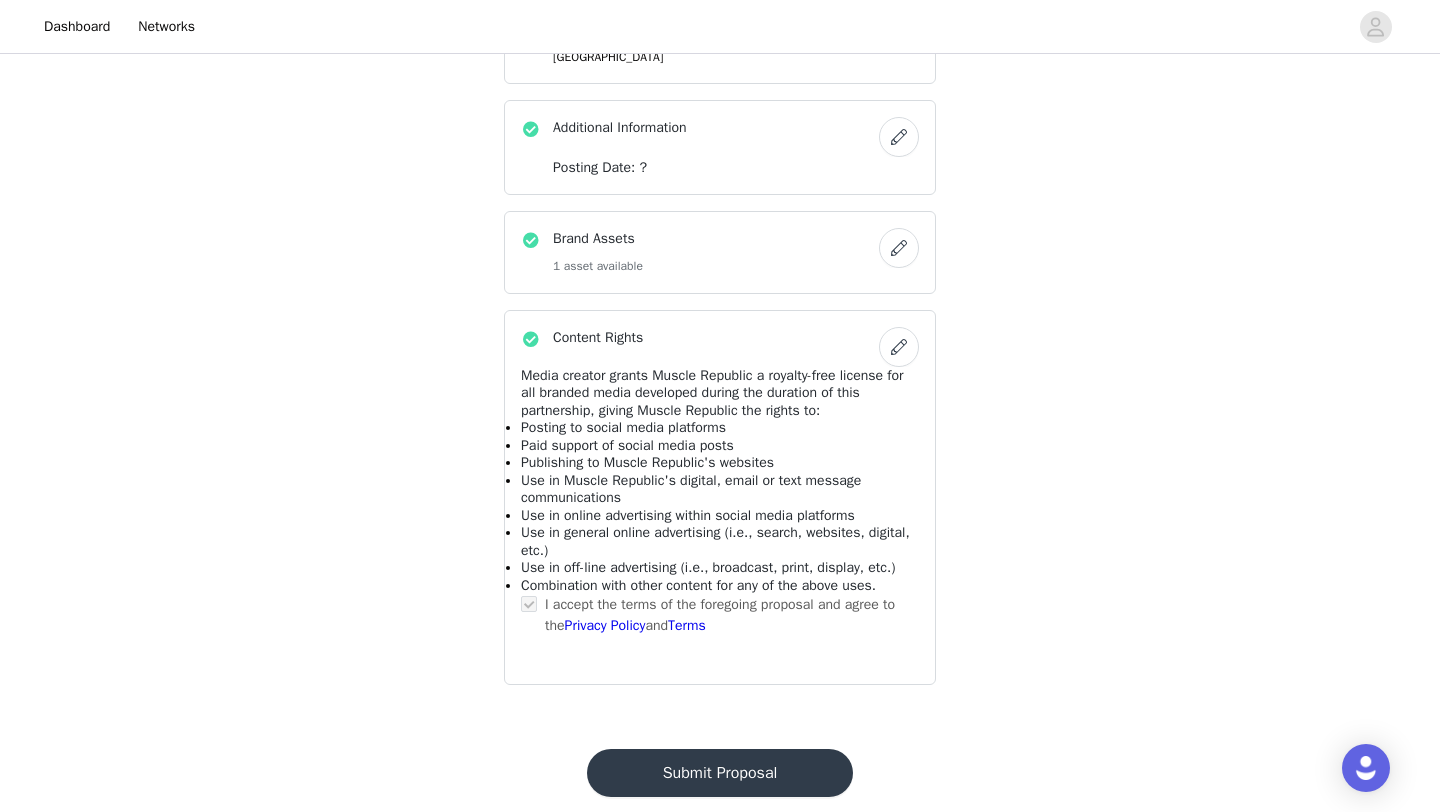 click on "Submit Proposal" at bounding box center [720, 773] 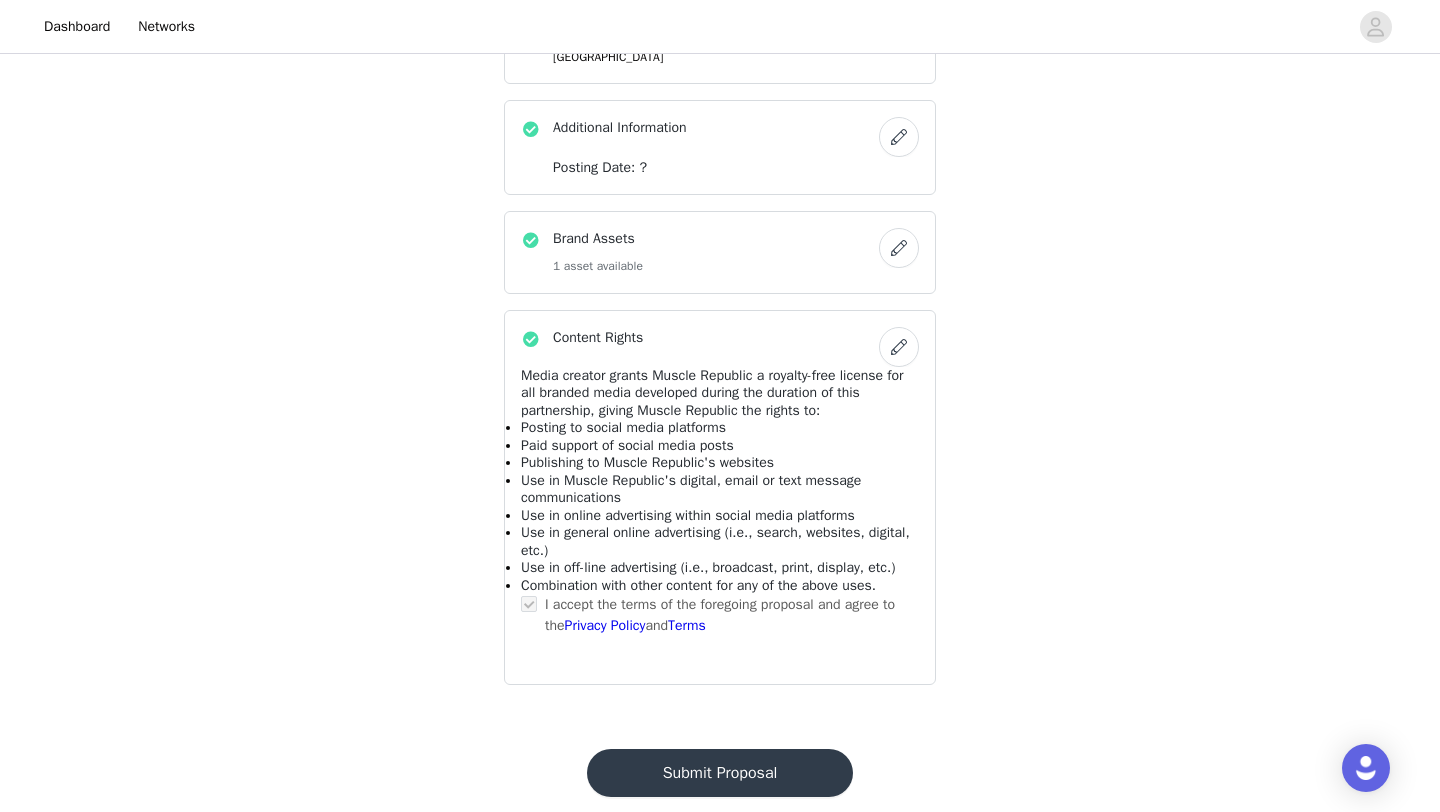 scroll, scrollTop: 0, scrollLeft: 0, axis: both 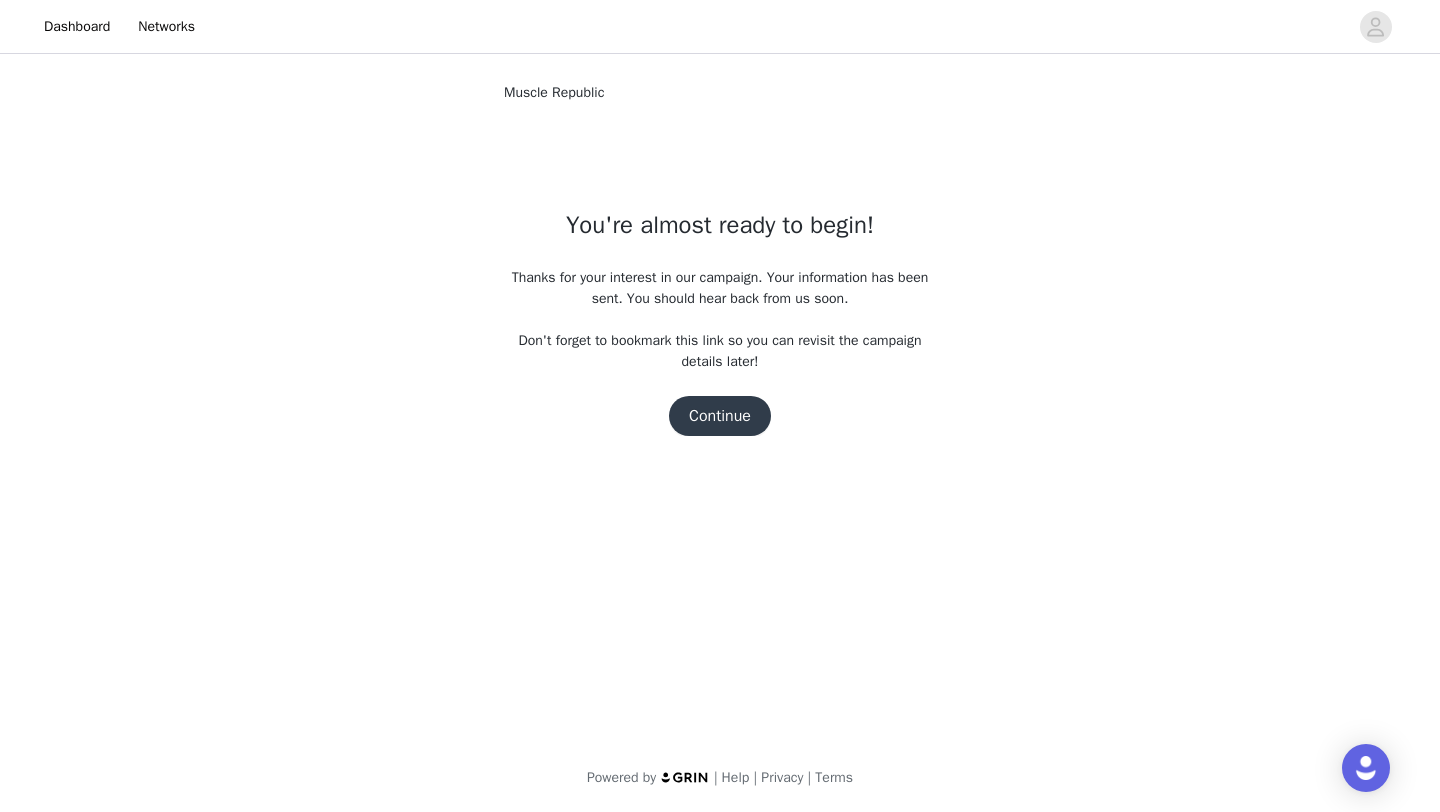 click on "Continue" at bounding box center [720, 416] 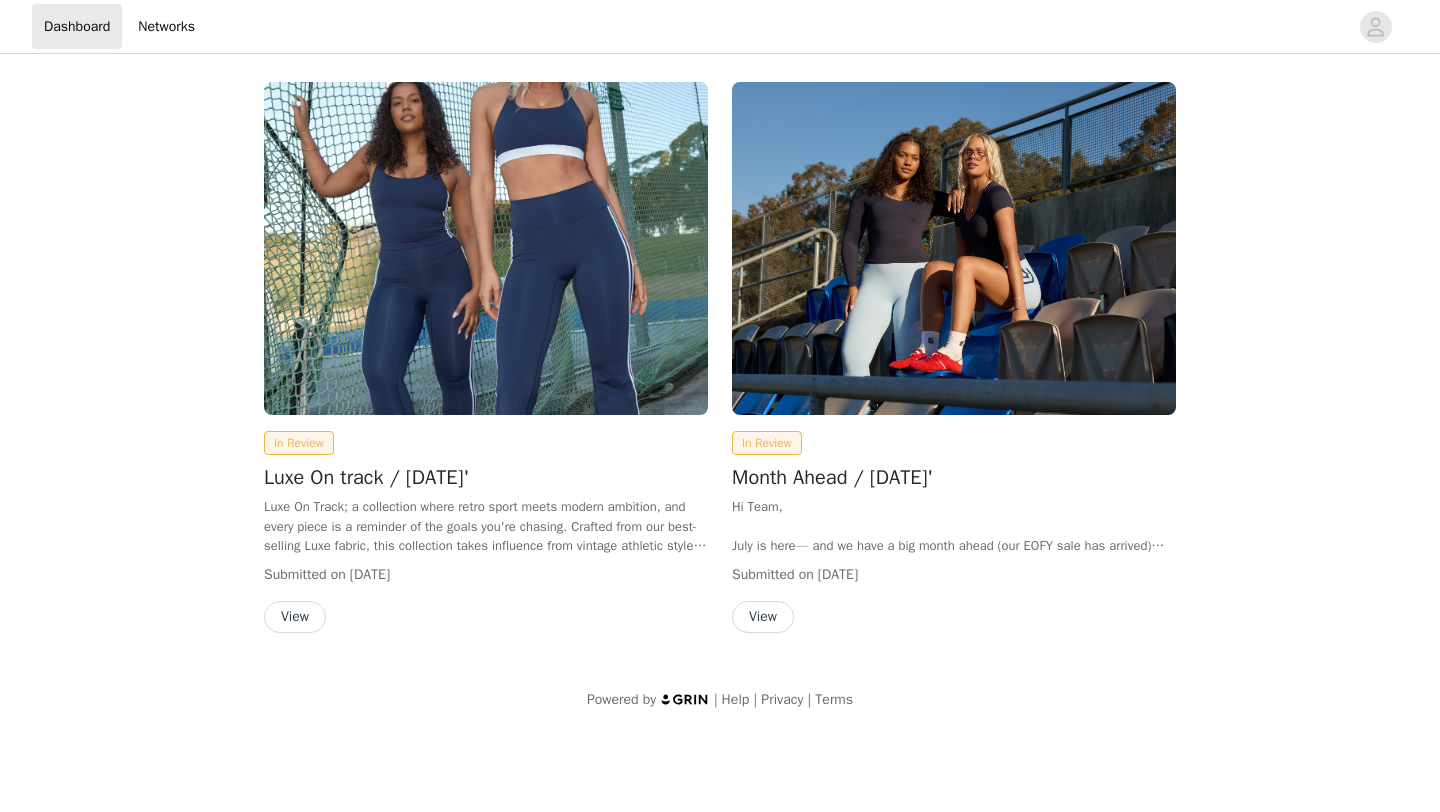 scroll, scrollTop: 0, scrollLeft: 0, axis: both 